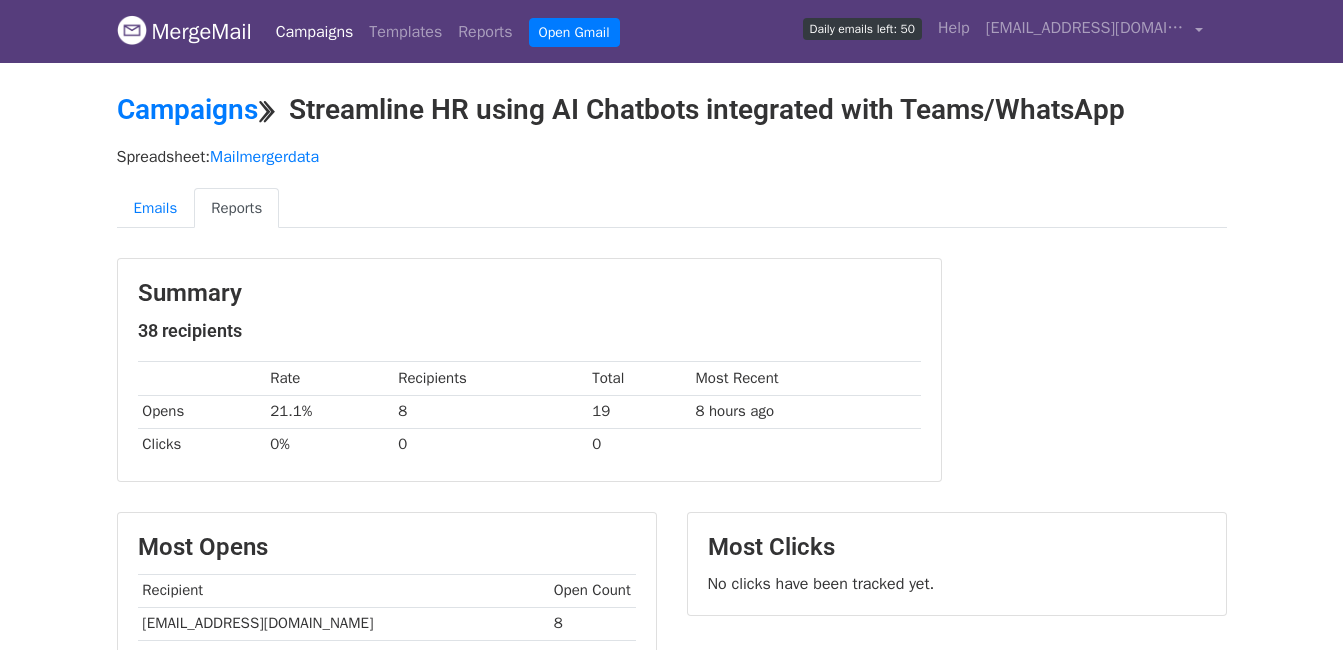 scroll, scrollTop: 300, scrollLeft: 0, axis: vertical 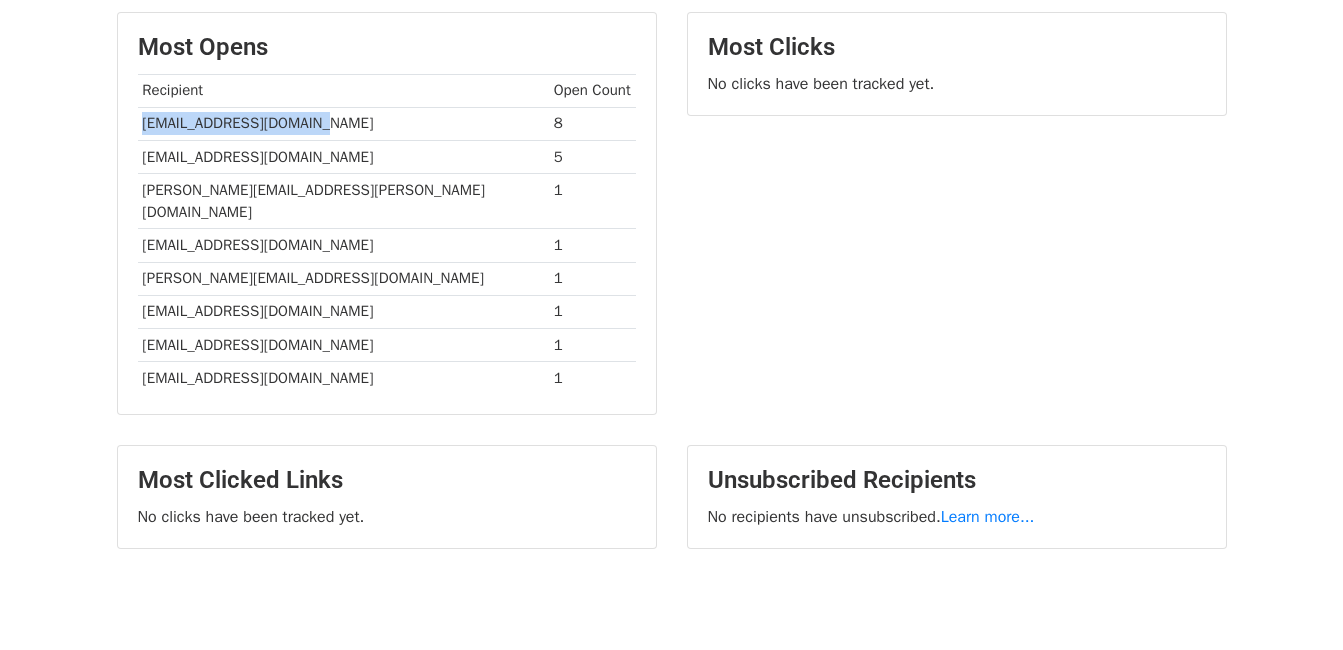 drag, startPoint x: 141, startPoint y: 124, endPoint x: 332, endPoint y: 129, distance: 191.06543 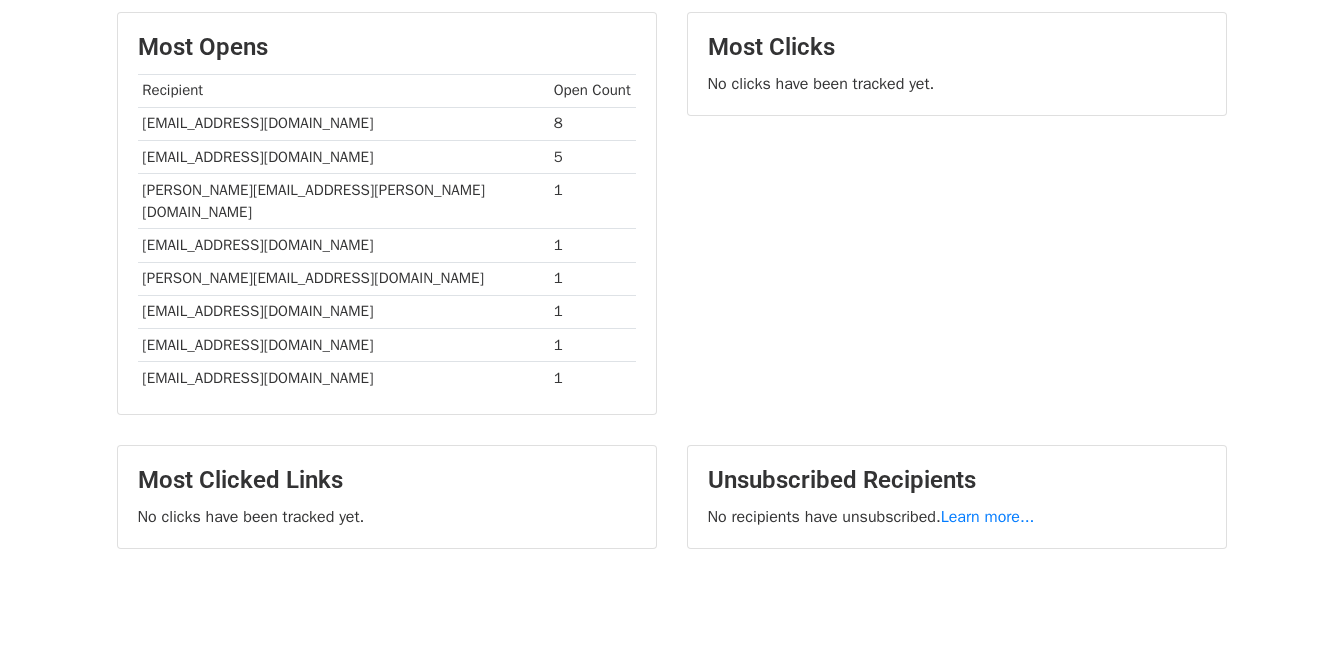 click on "cdashora@forcemotors.com" at bounding box center (343, 156) 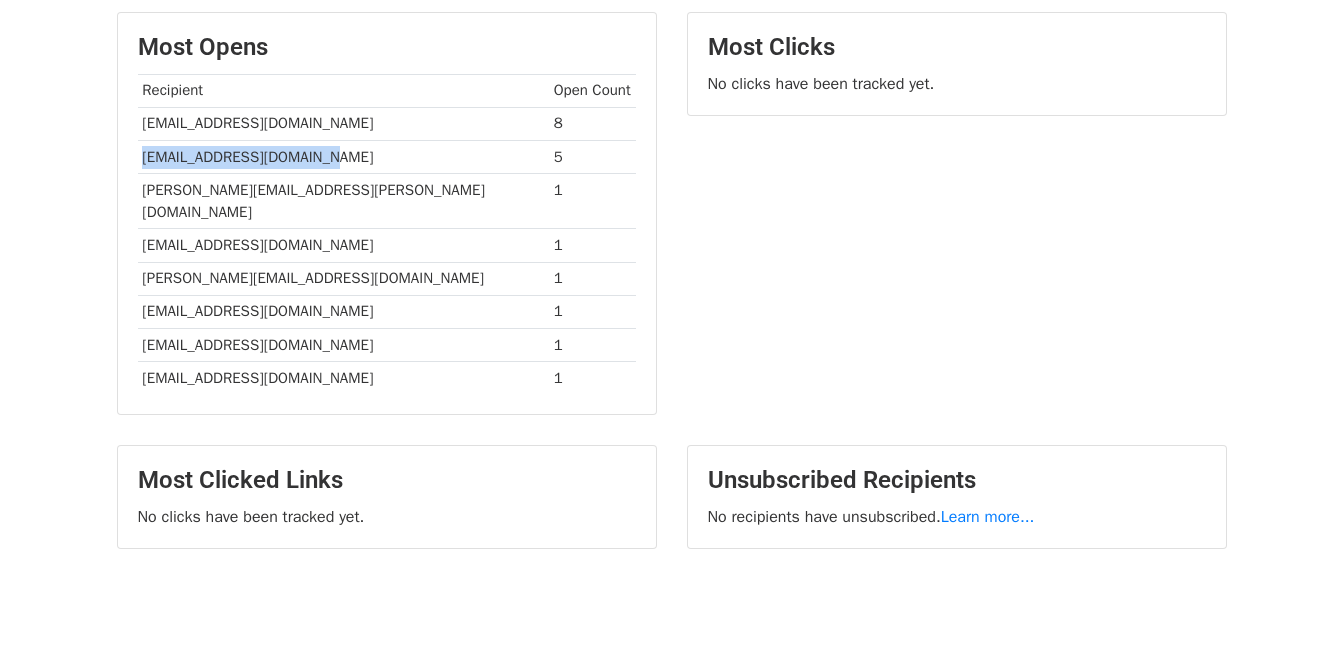 drag, startPoint x: 138, startPoint y: 154, endPoint x: 408, endPoint y: 153, distance: 270.00186 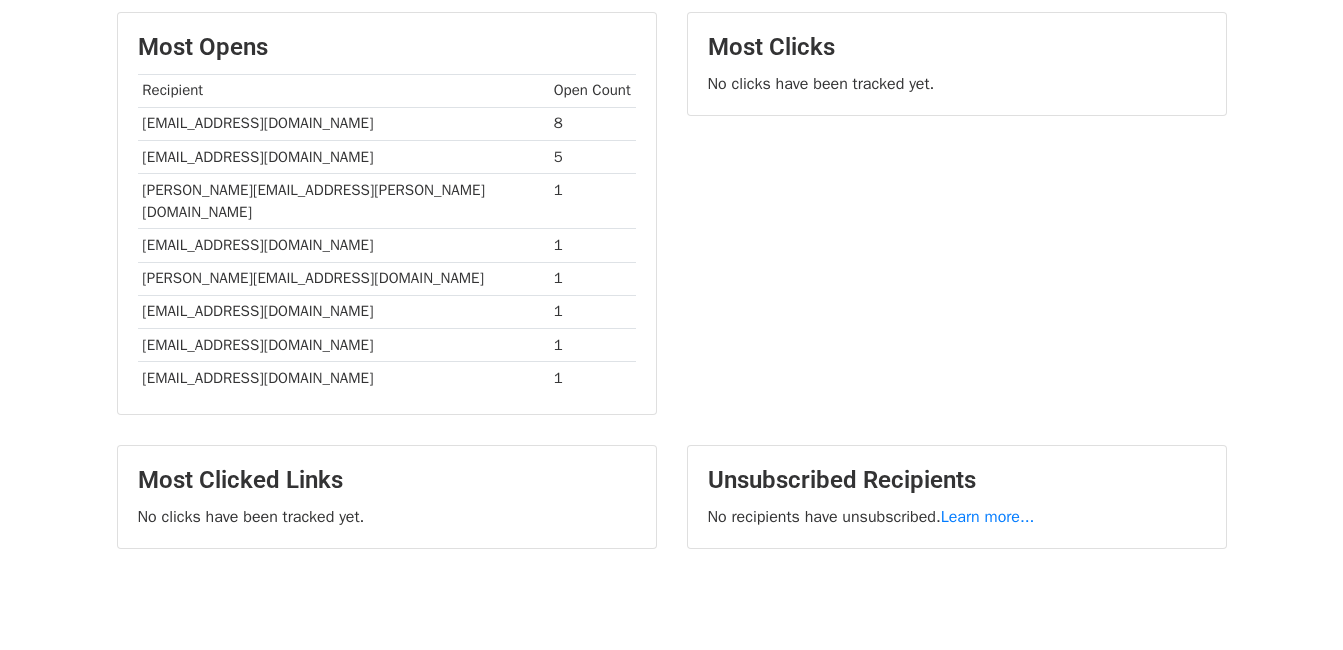 click on "monika.rathore@heromotocorp.com" at bounding box center (343, 201) 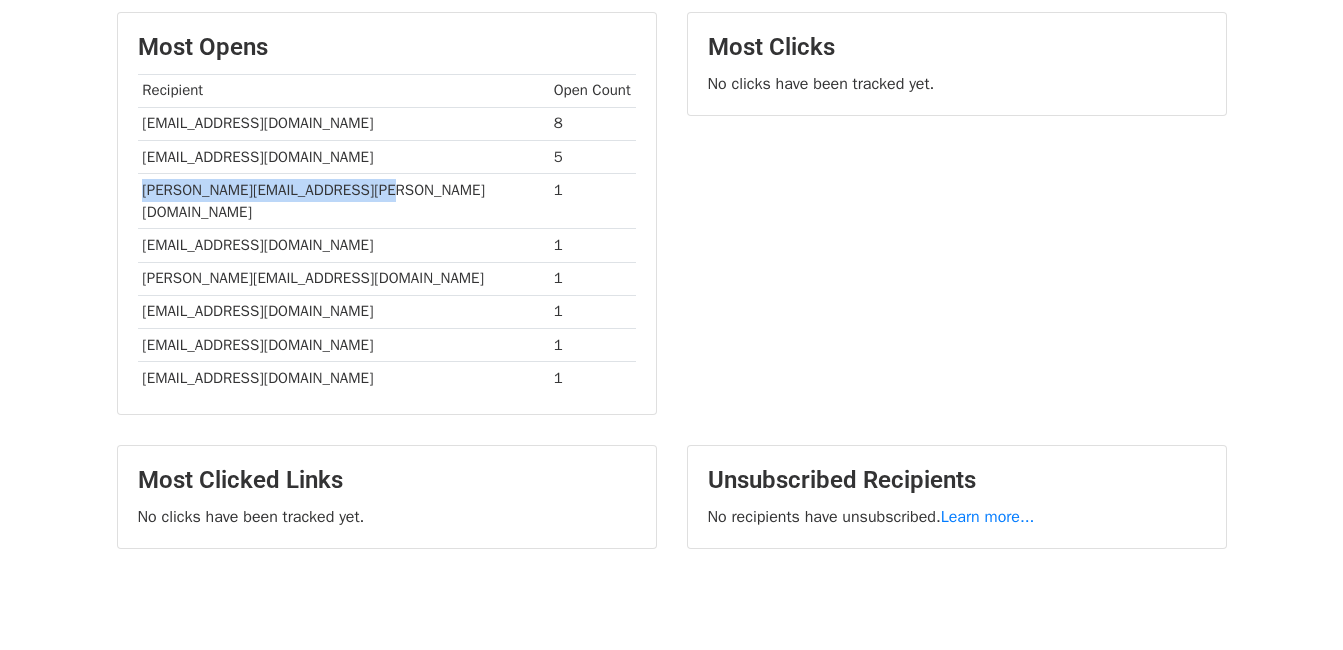 drag, startPoint x: 140, startPoint y: 192, endPoint x: 433, endPoint y: 196, distance: 293.0273 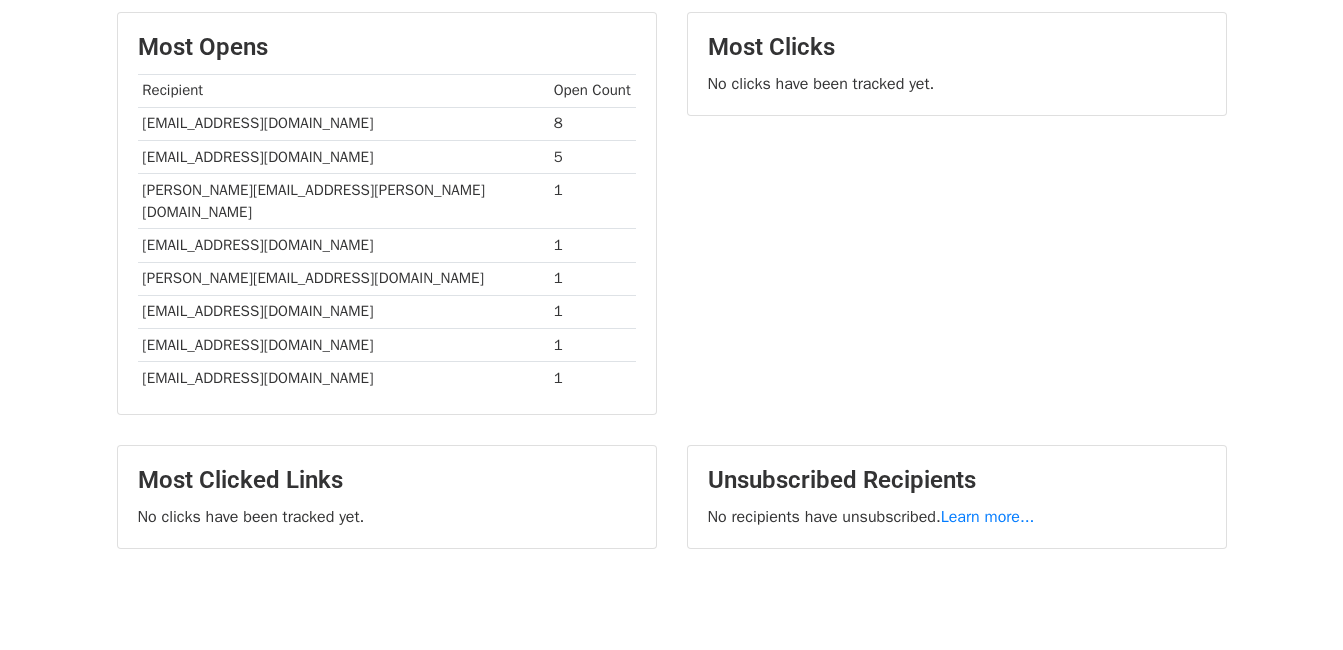 click on "skarthikeyan@bajajauto.co.in" at bounding box center [343, 311] 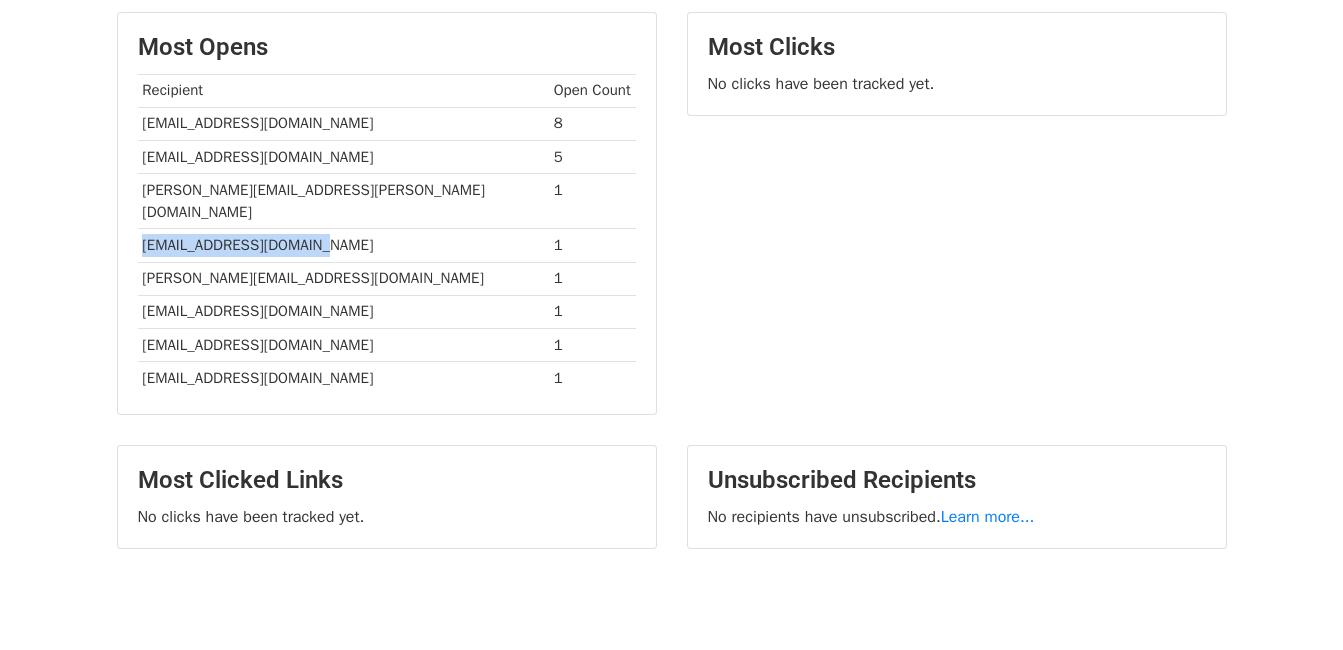 drag, startPoint x: 140, startPoint y: 220, endPoint x: 319, endPoint y: 220, distance: 179 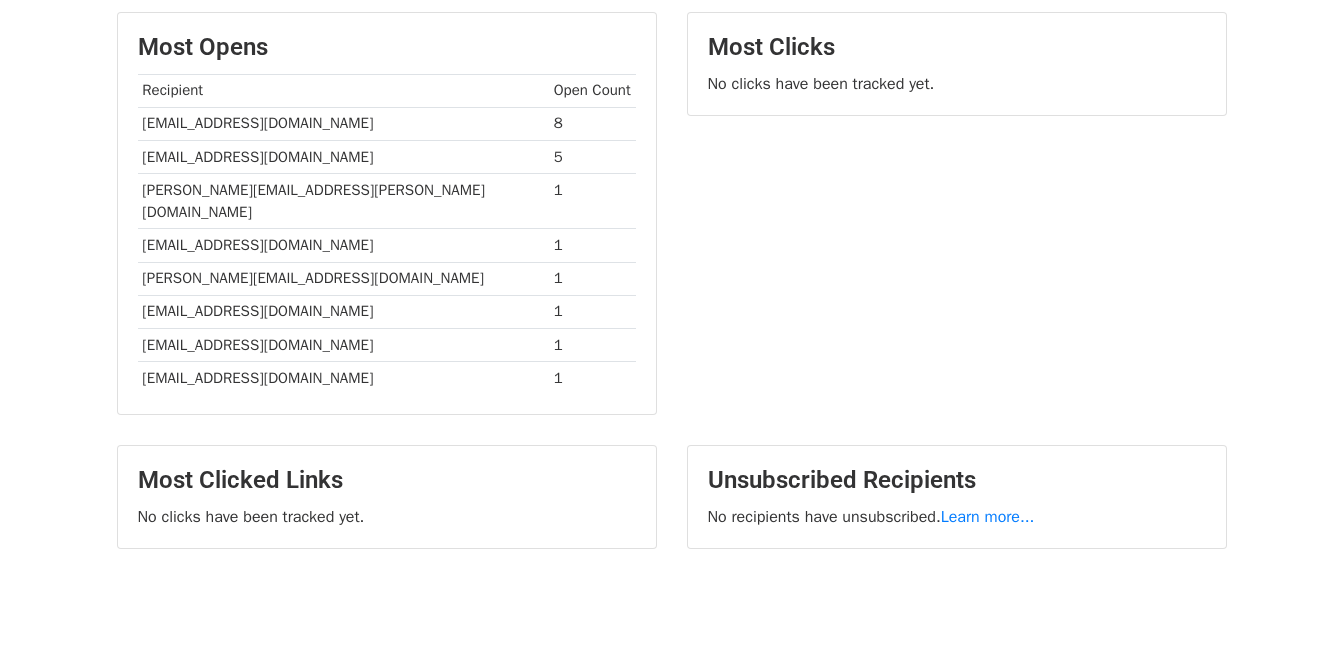 click on "TSoni@bajajauto.co.in" at bounding box center (343, 344) 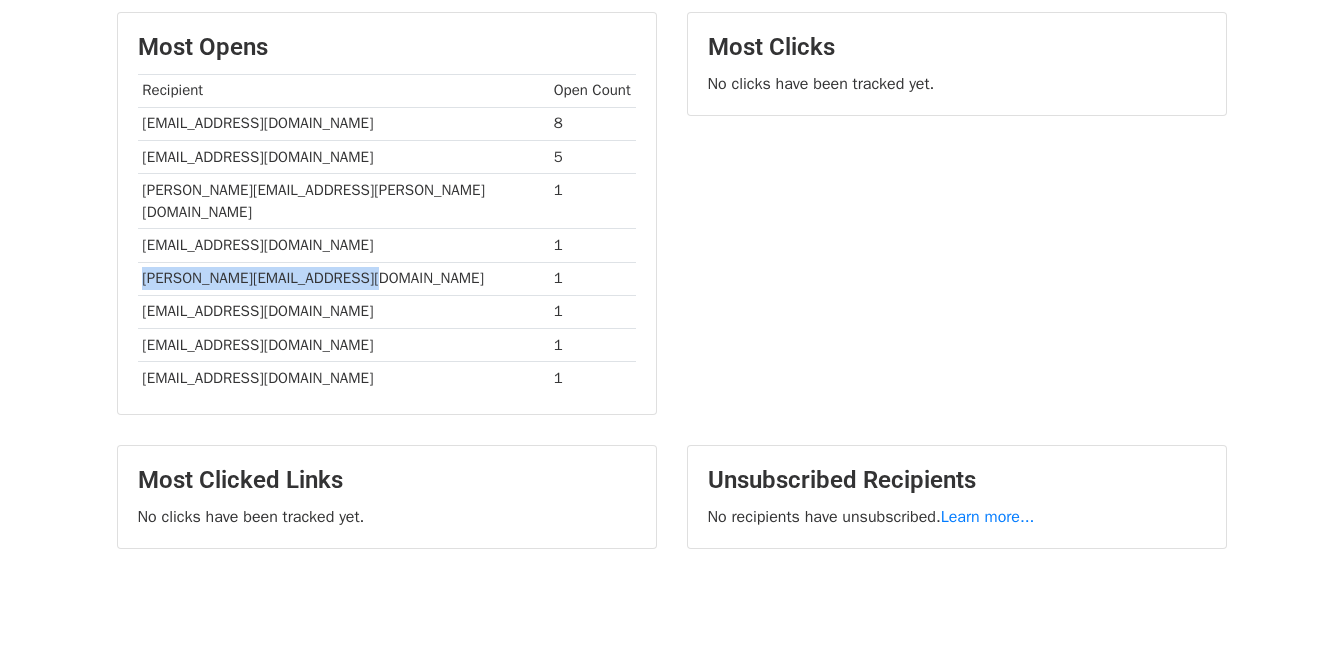 drag, startPoint x: 137, startPoint y: 252, endPoint x: 469, endPoint y: 248, distance: 332.0241 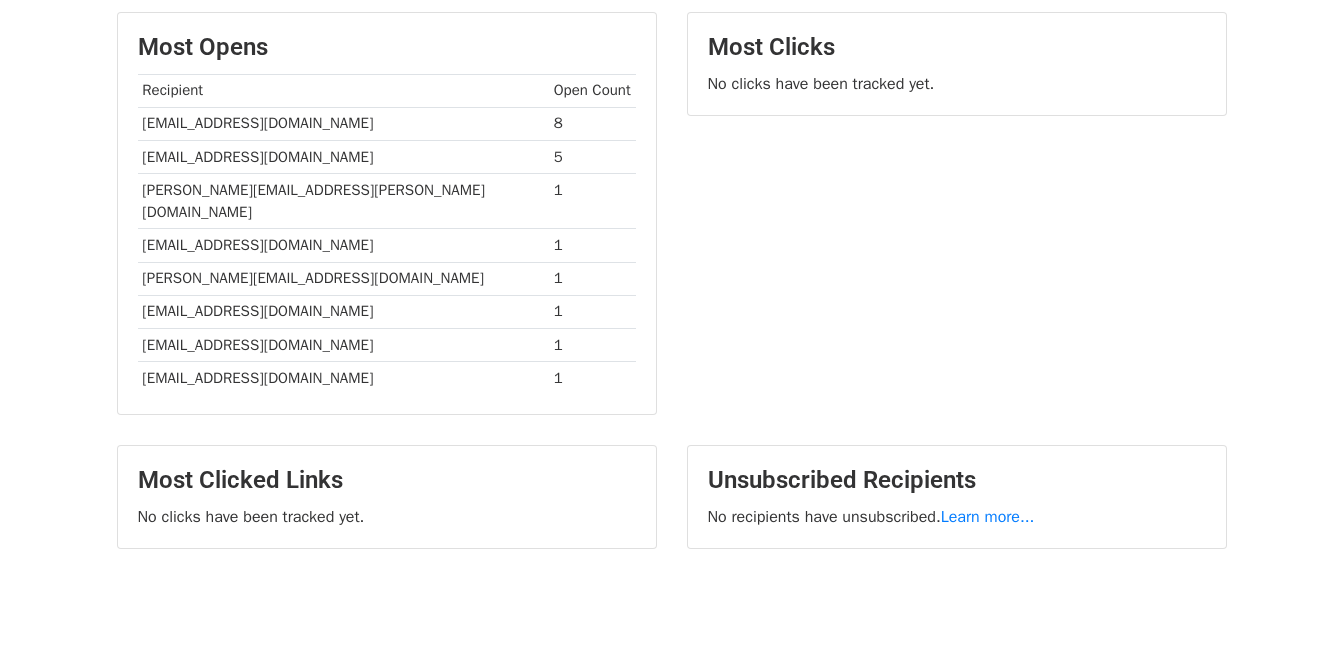 click on "skarthikeyan@bajajauto.co.in" at bounding box center (343, 311) 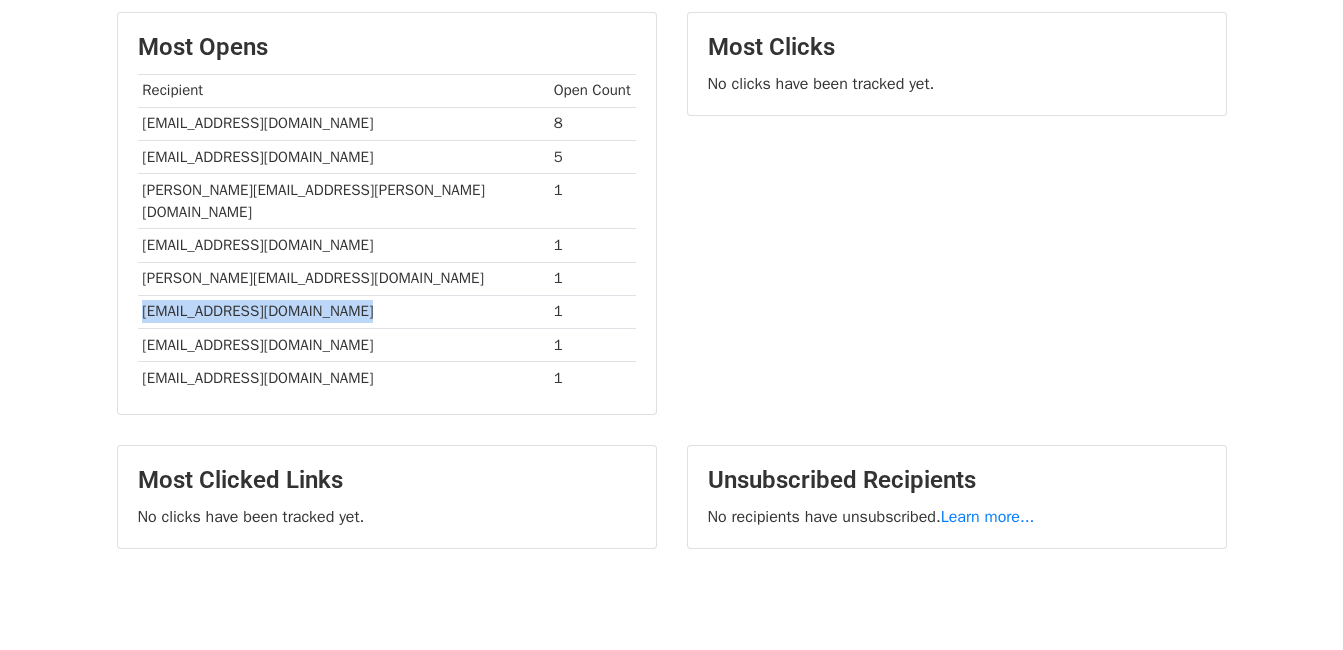 drag, startPoint x: 144, startPoint y: 283, endPoint x: 381, endPoint y: 284, distance: 237.0021 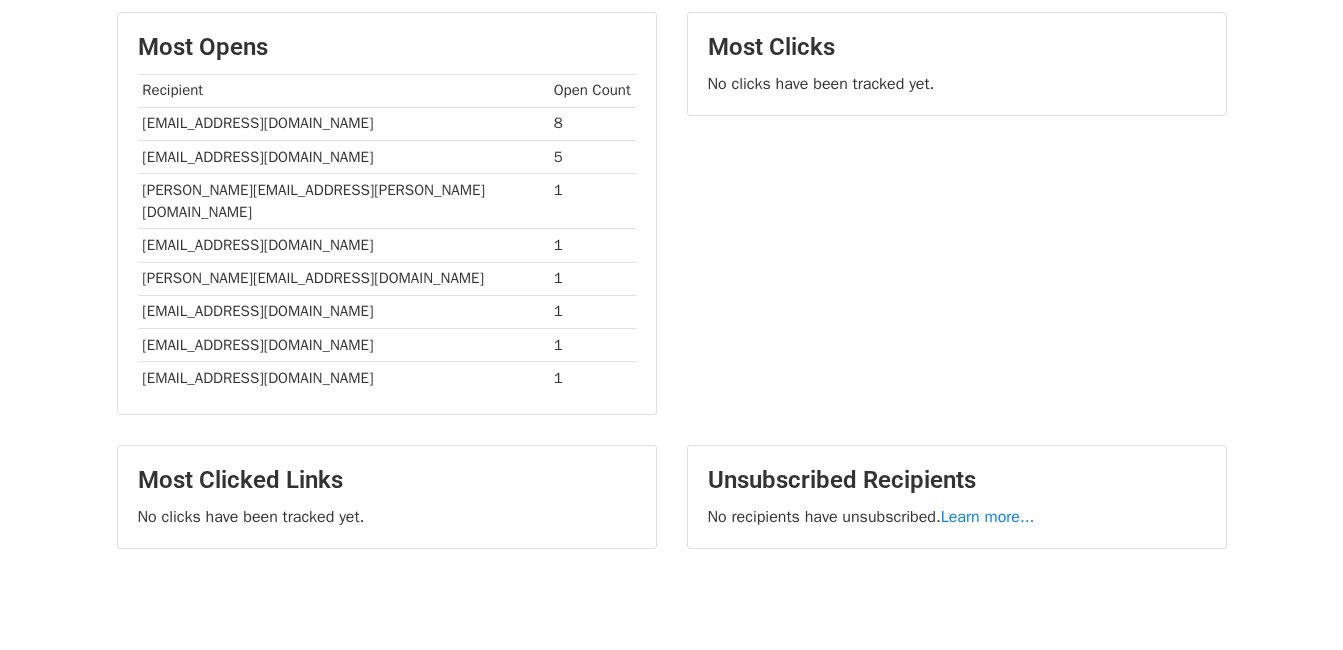 click on "TSoni@bajajauto.co.in" at bounding box center [343, 344] 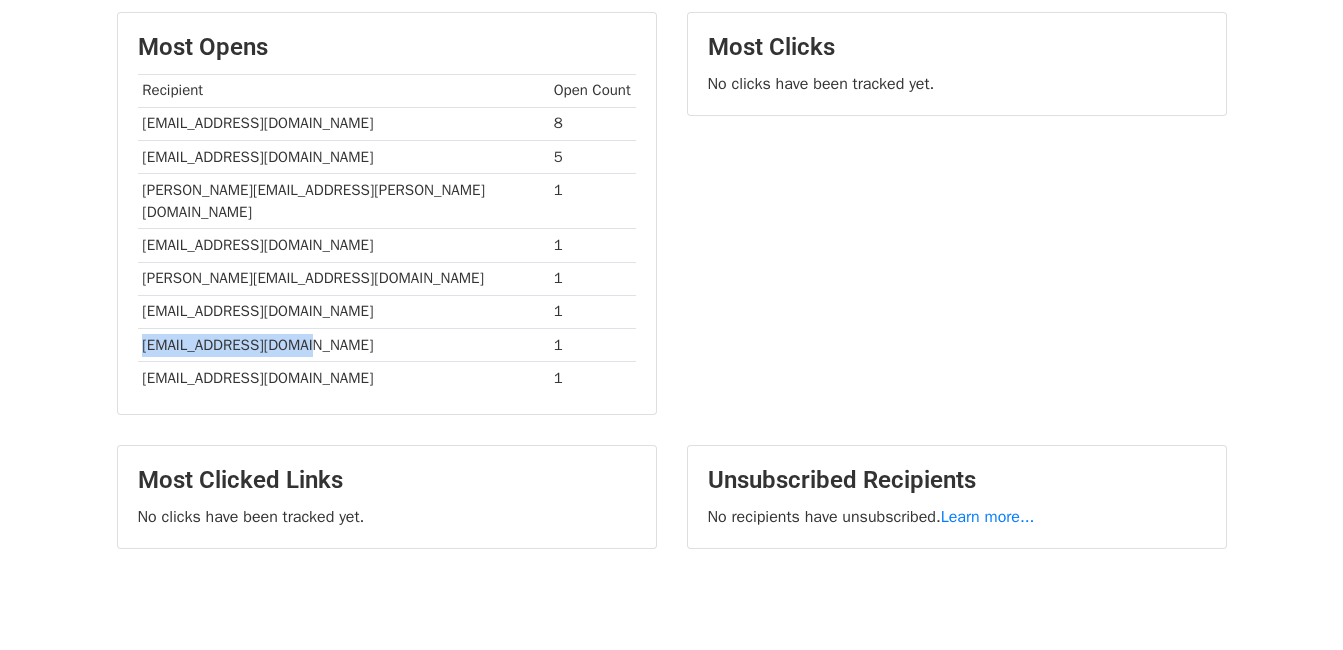 drag, startPoint x: 139, startPoint y: 318, endPoint x: 311, endPoint y: 323, distance: 172.07266 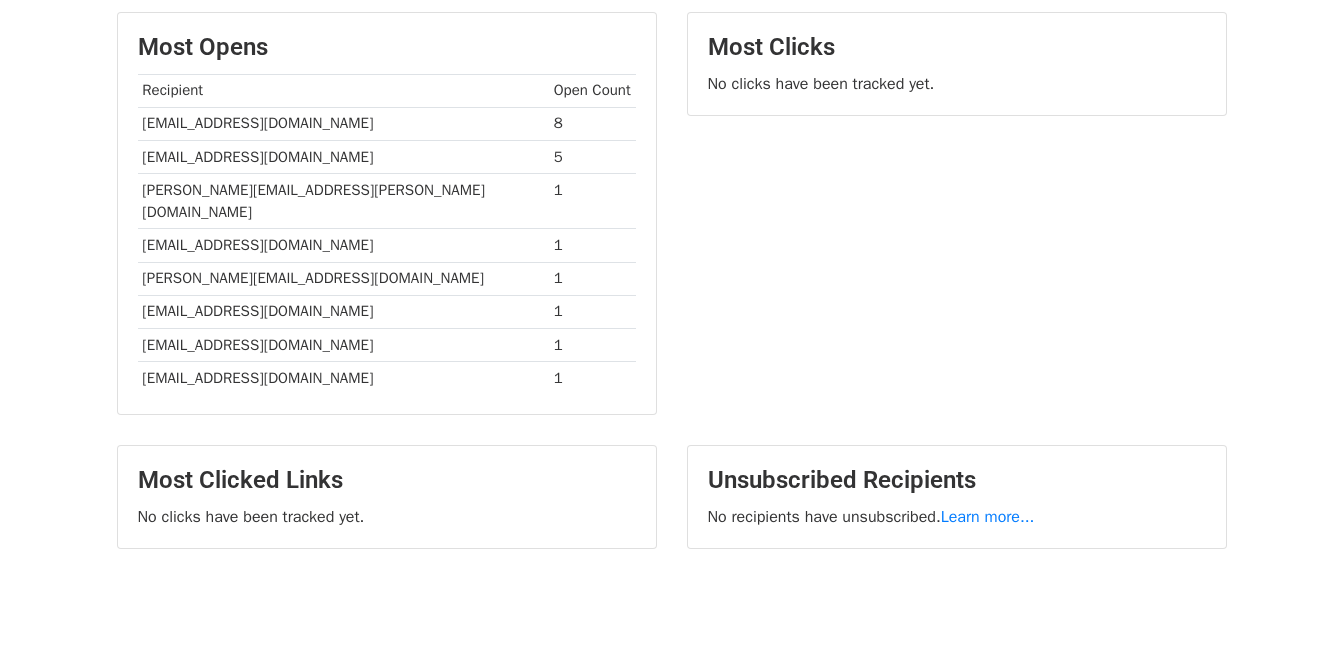 drag, startPoint x: 412, startPoint y: 346, endPoint x: 378, endPoint y: 361, distance: 37.161808 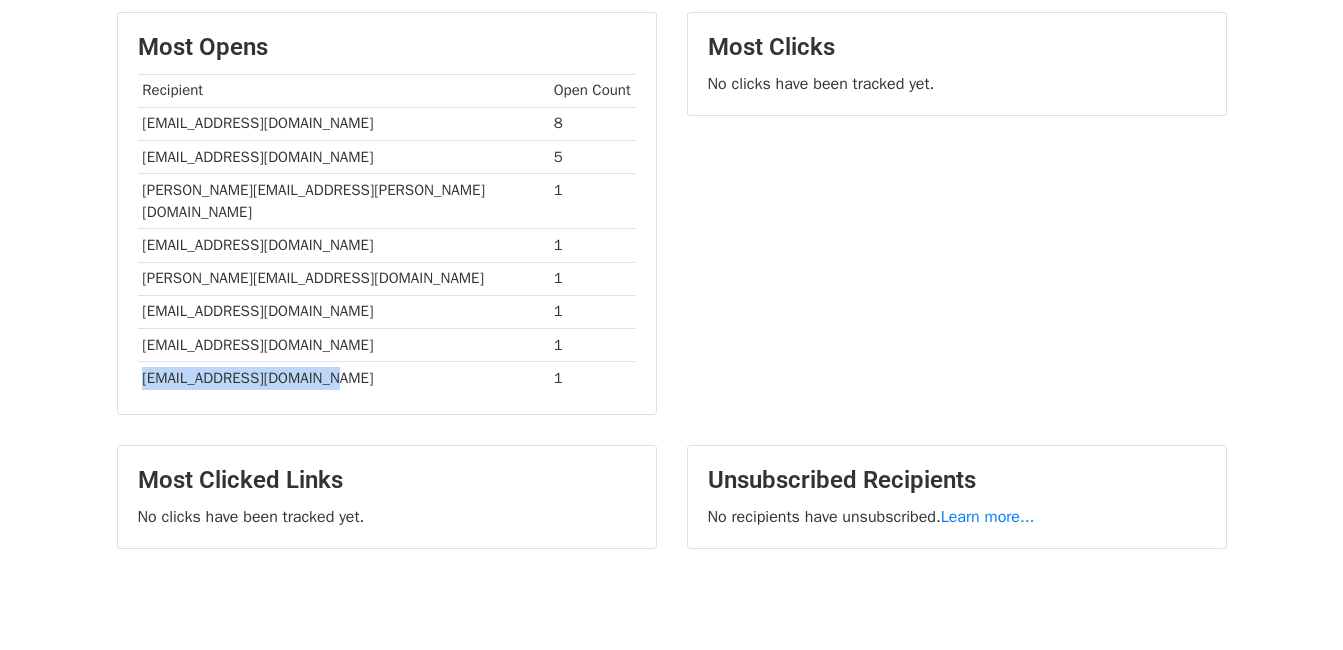 drag, startPoint x: 143, startPoint y: 354, endPoint x: 313, endPoint y: 363, distance: 170.23807 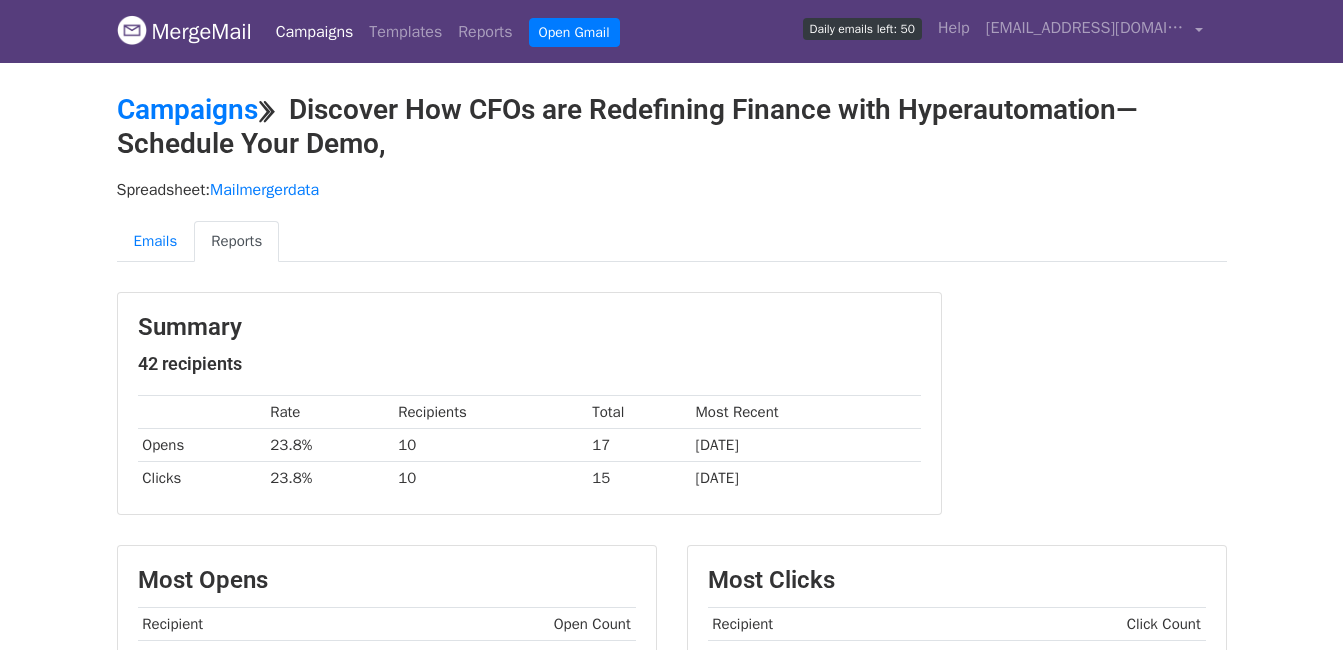 scroll, scrollTop: 0, scrollLeft: 0, axis: both 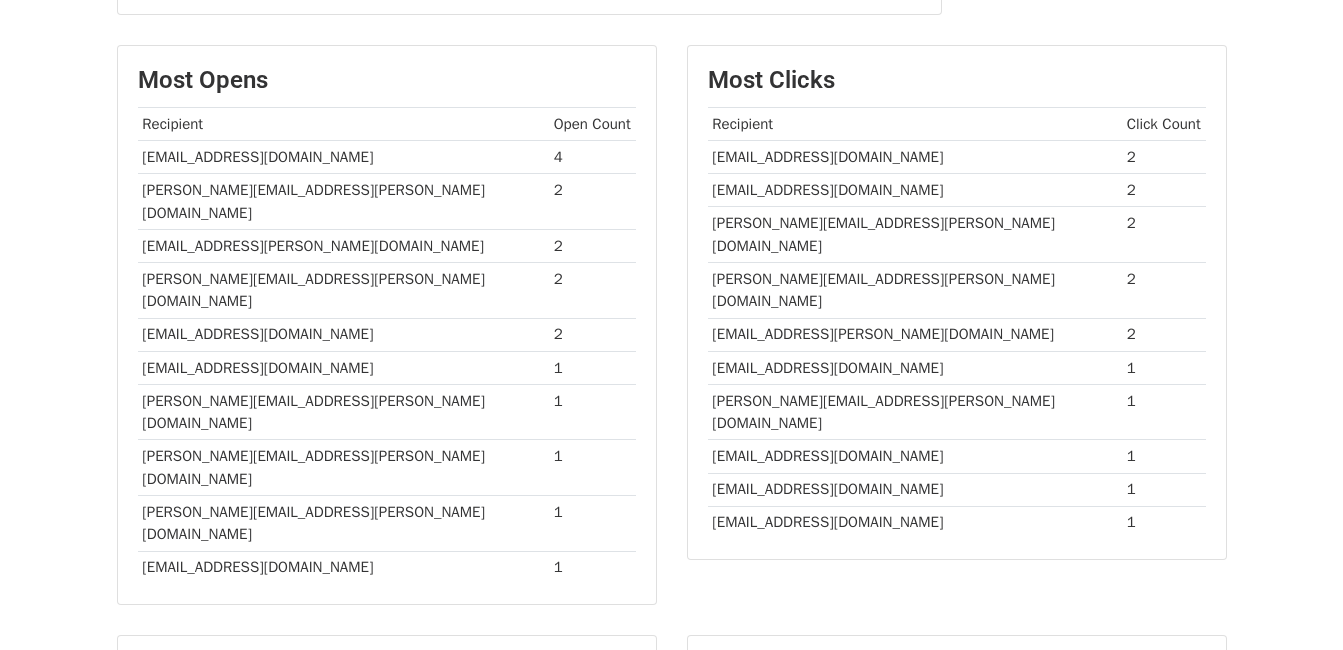 drag, startPoint x: 142, startPoint y: 156, endPoint x: 415, endPoint y: 154, distance: 273.00732 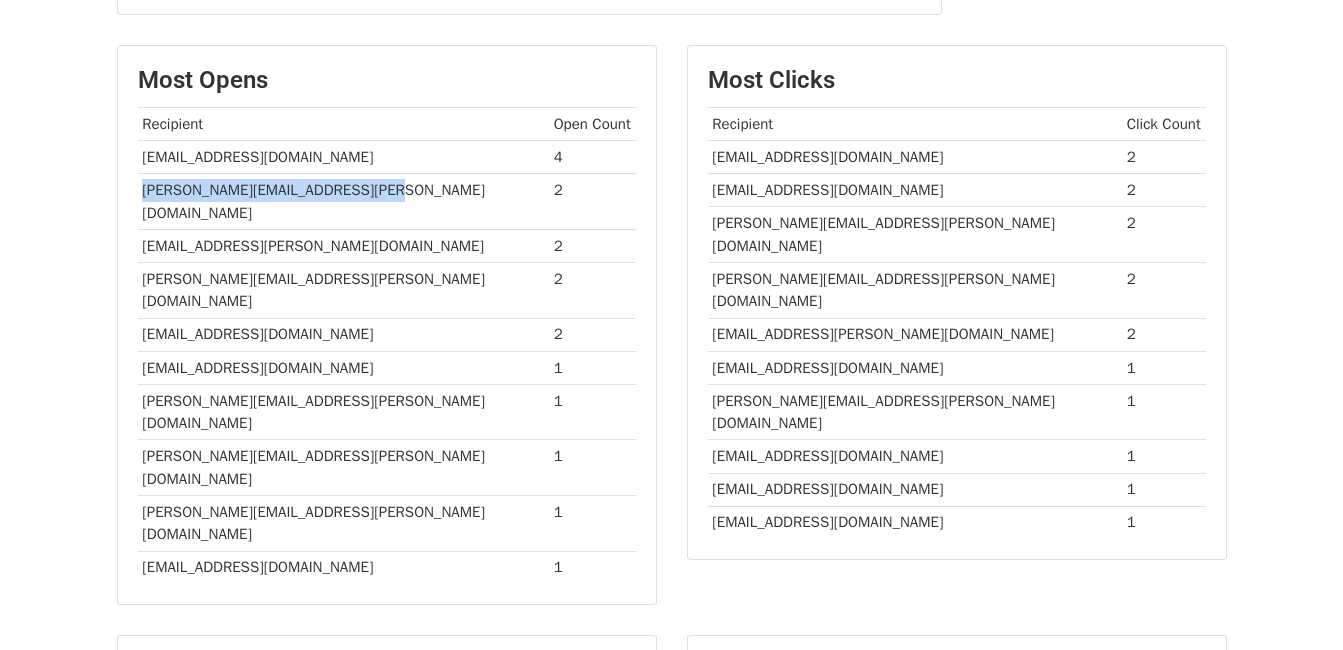 drag, startPoint x: 142, startPoint y: 189, endPoint x: 397, endPoint y: 187, distance: 255.00784 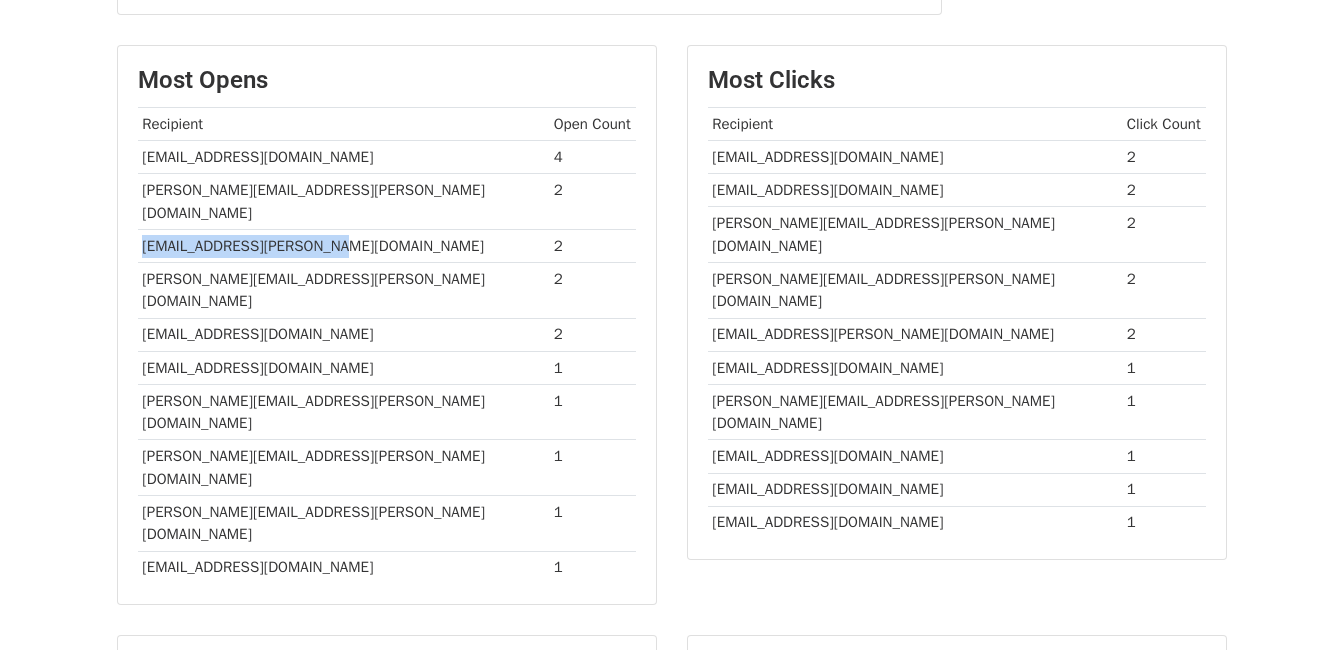 drag, startPoint x: 143, startPoint y: 223, endPoint x: 369, endPoint y: 219, distance: 226.0354 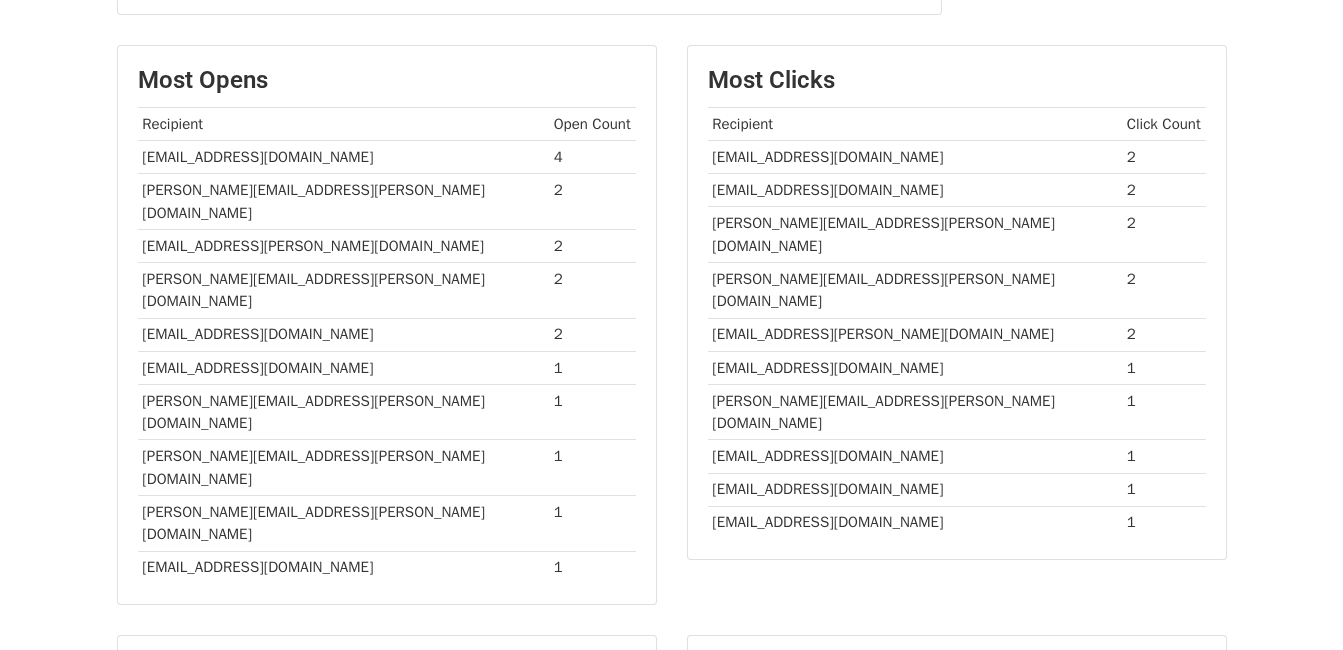click on "ravi.bhatia@fortishealthcare.com" at bounding box center (343, 367) 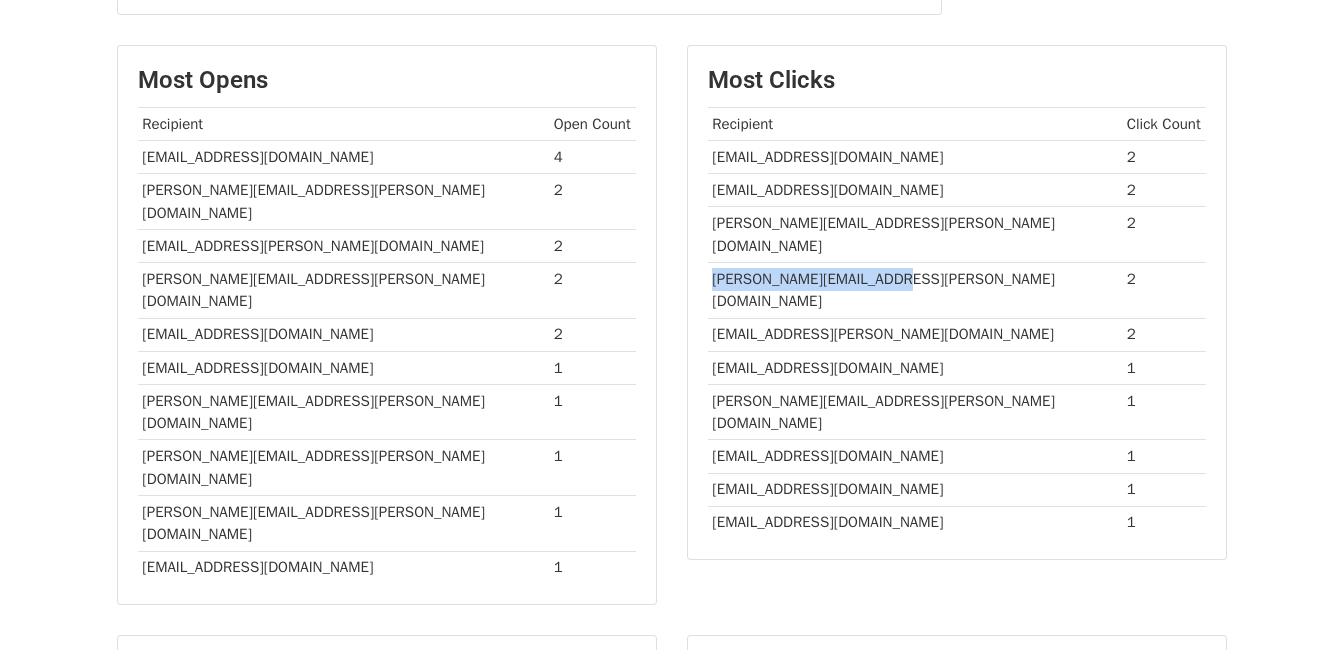 drag, startPoint x: 713, startPoint y: 259, endPoint x: 895, endPoint y: 256, distance: 182.02472 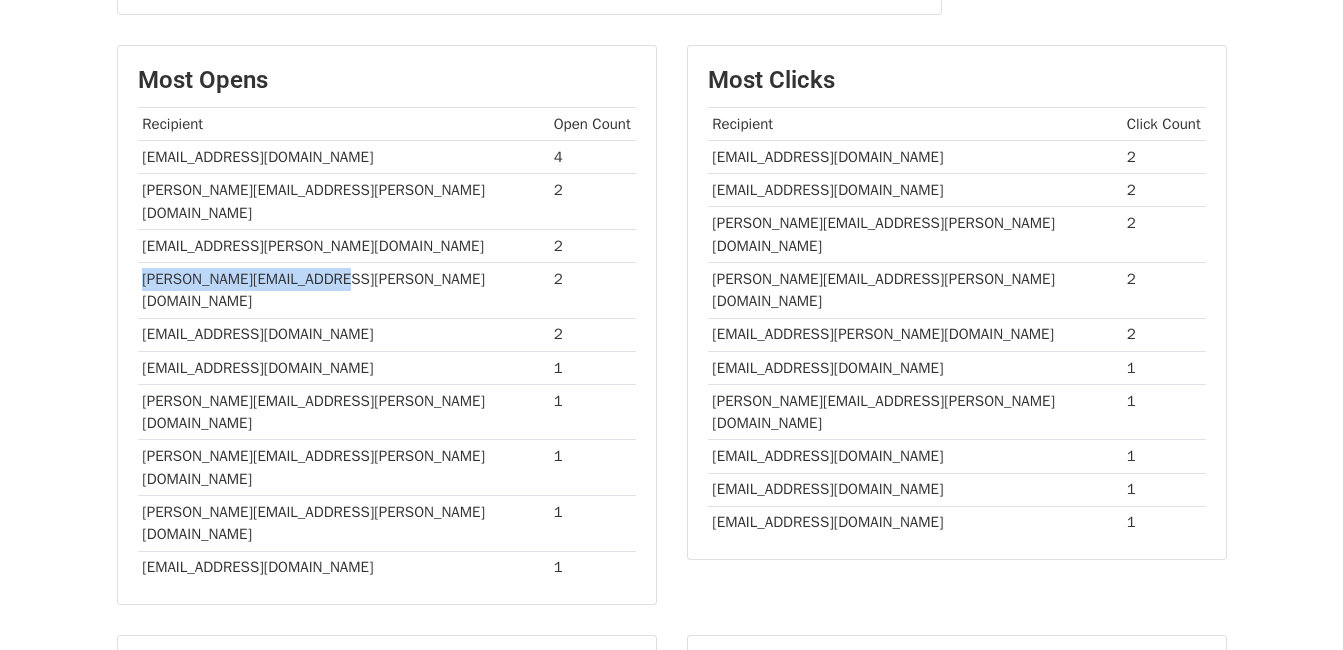 drag, startPoint x: 140, startPoint y: 254, endPoint x: 337, endPoint y: 263, distance: 197.20547 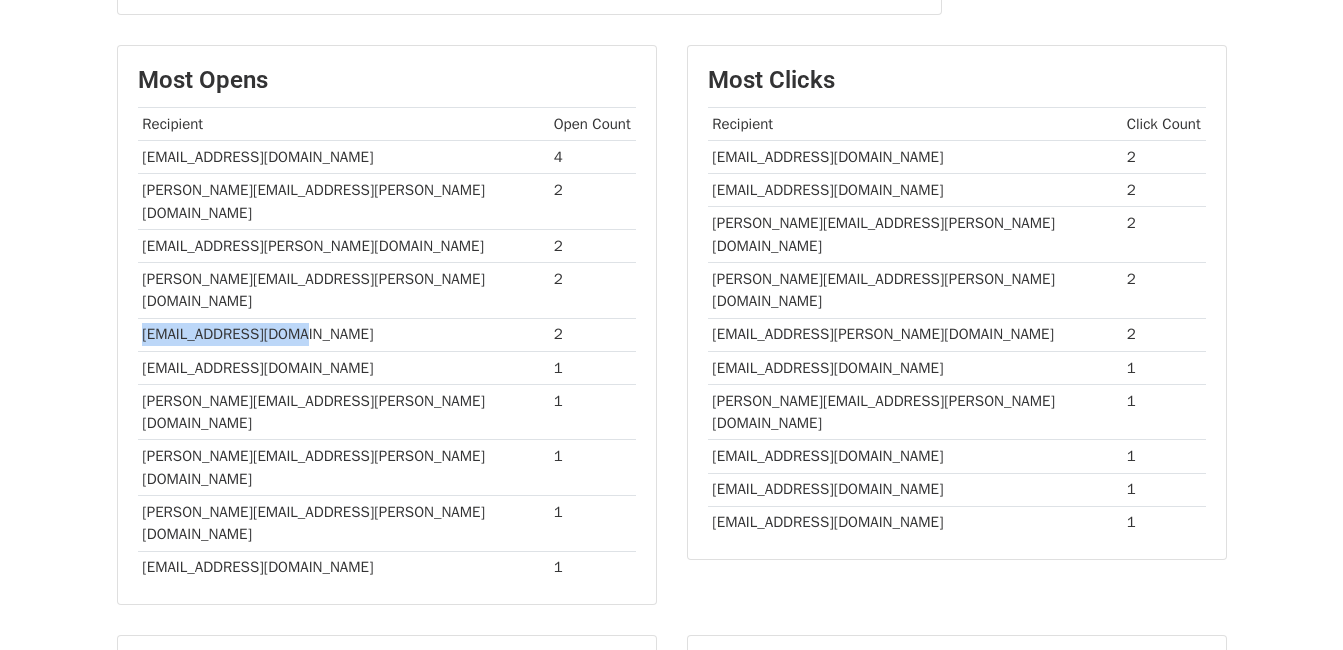 drag, startPoint x: 142, startPoint y: 289, endPoint x: 327, endPoint y: 278, distance: 185.32674 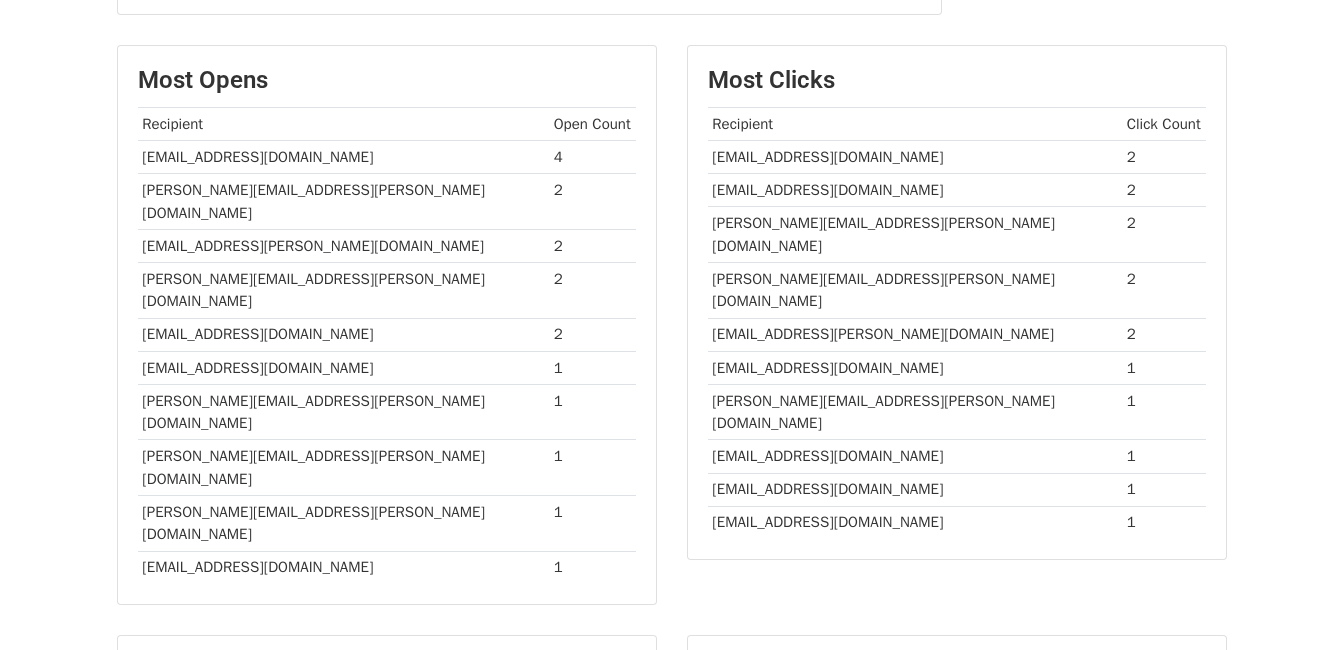 click on "Arvind.Bothra@zyduslife.com" at bounding box center (343, 412) 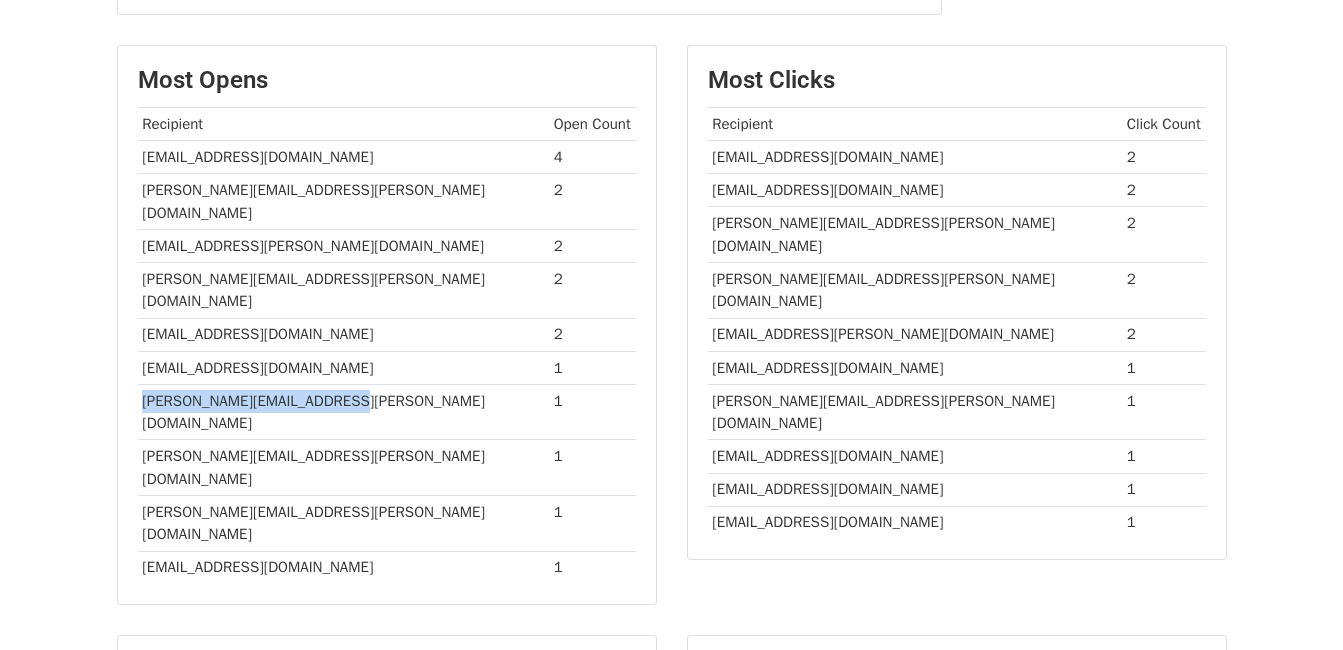 drag, startPoint x: 143, startPoint y: 356, endPoint x: 392, endPoint y: 357, distance: 249.00201 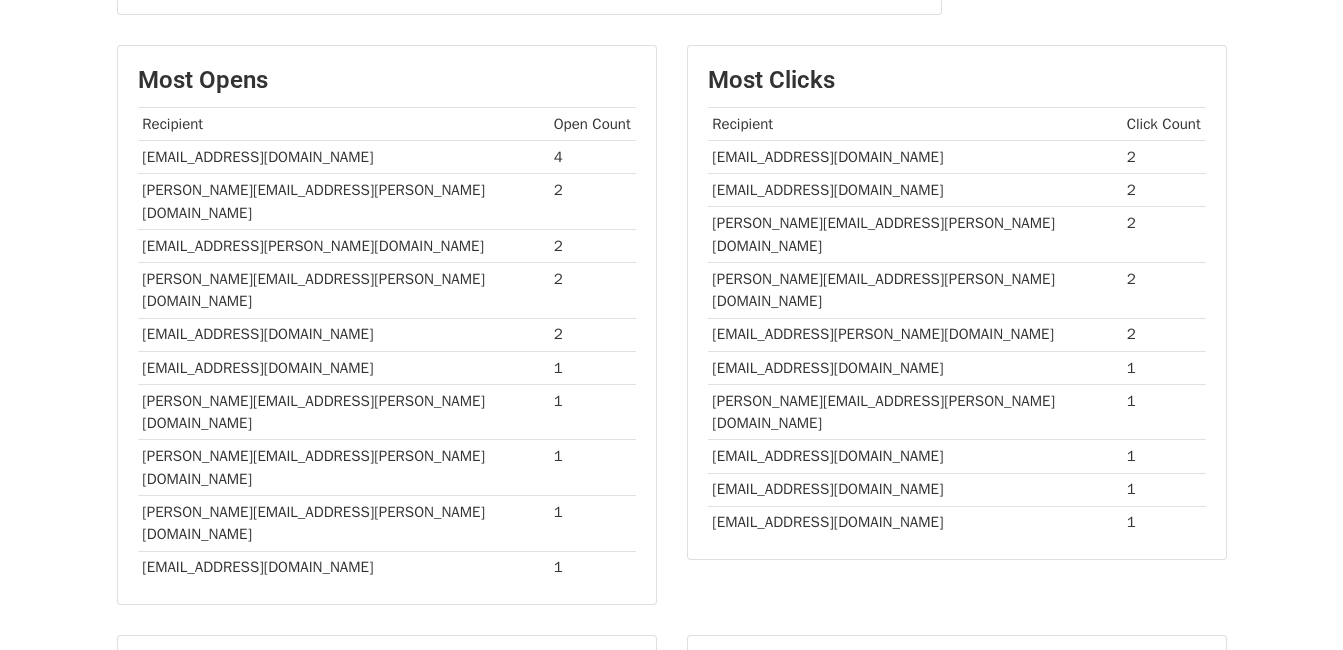 click on "montoo.garg@fortishealthcare.com" at bounding box center [343, 524] 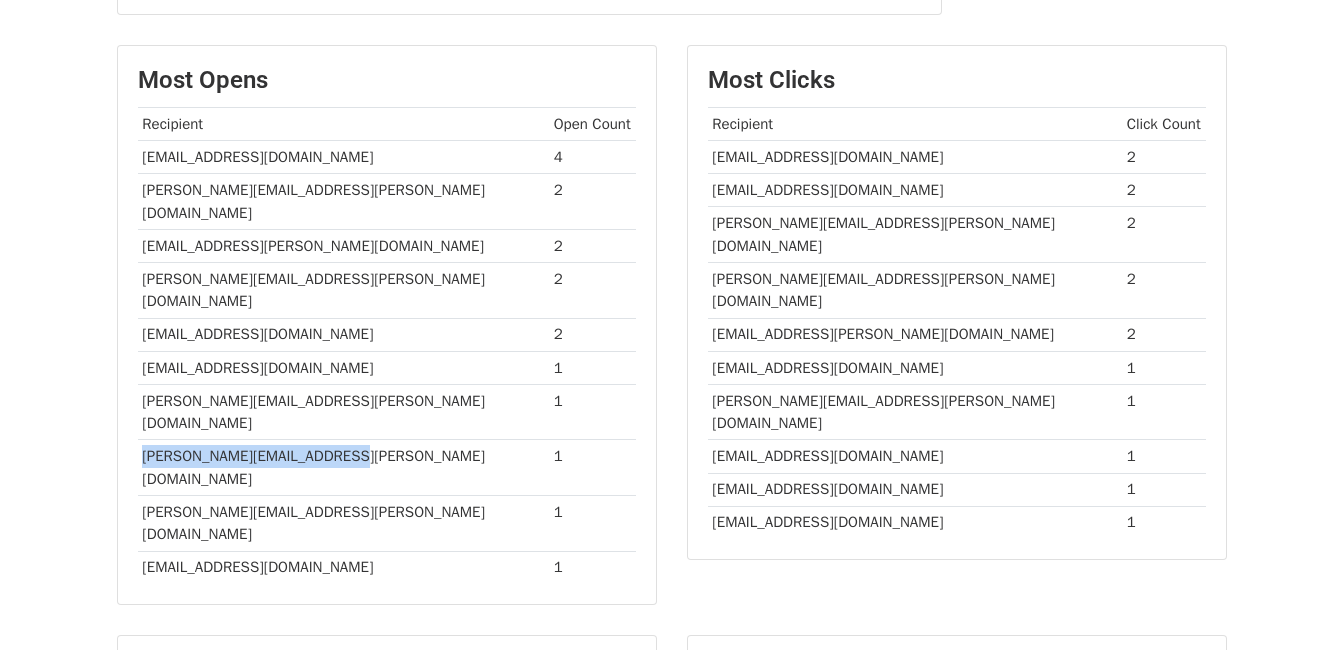 drag, startPoint x: 142, startPoint y: 389, endPoint x: 396, endPoint y: 387, distance: 254.00787 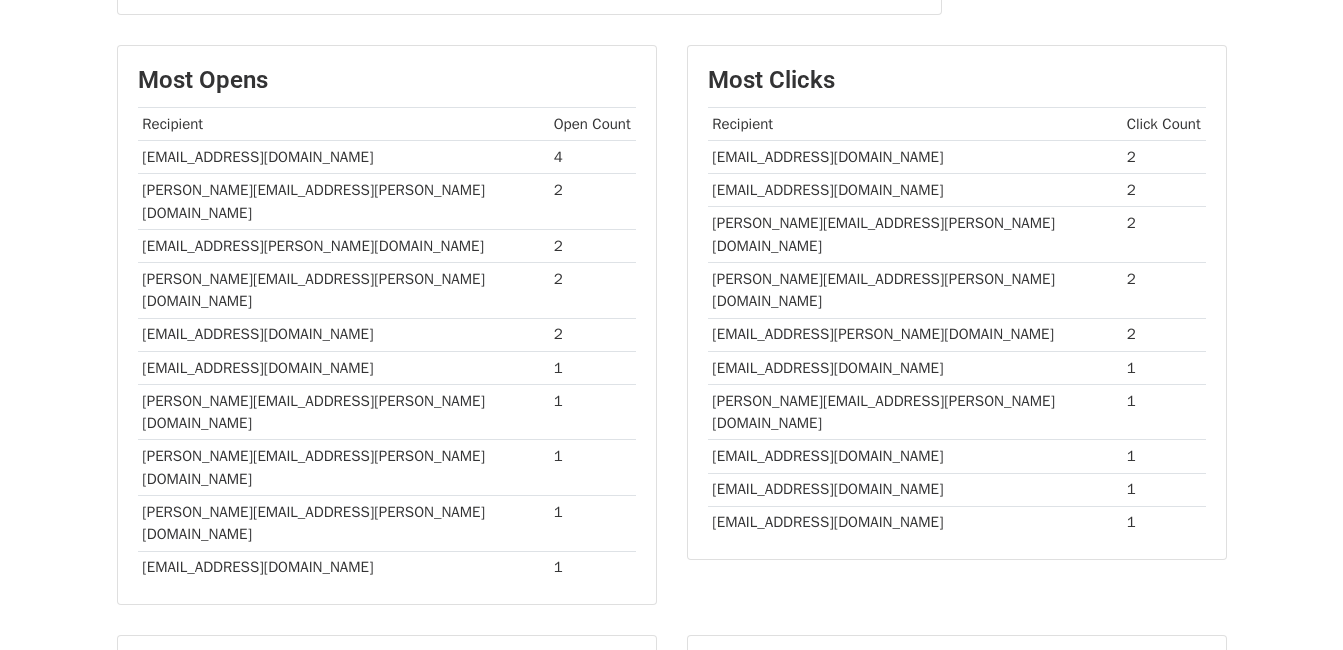 click on "Most Opens
Recipient
Open Count
ashutosh.dhawan@mankindpharma.com
4
karthik.muralidharan@piramal.com
2
arjun.sarathy@piramal.com
2
Mehul.Lakhani@piramal.com
2
deepak.t@sailife.com
2
ravi.bhatia@fortishealthcare.com
1
Arvind.Bothra@zyduslife.com
1
Kishor.Limaye@acg-world.com
1
montoo.garg@fortishealthcare.com
1
abhishek.ray@pharmeasy.in
1" at bounding box center (387, 324) 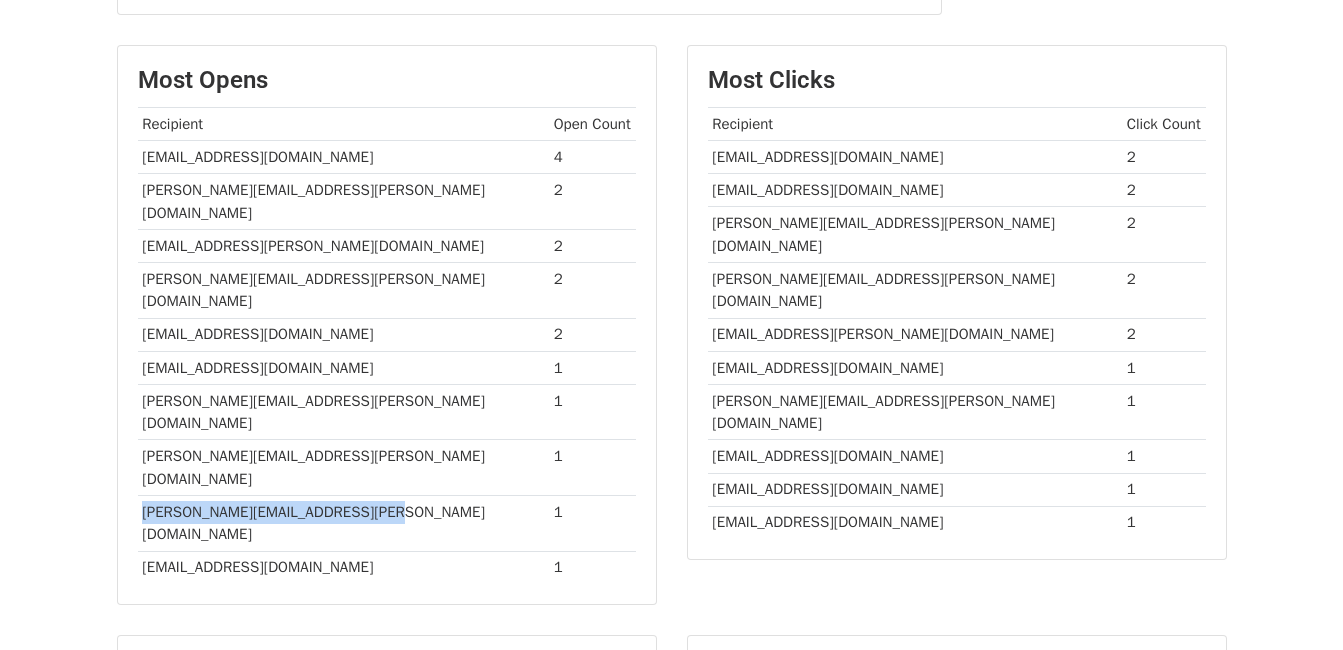 drag, startPoint x: 137, startPoint y: 417, endPoint x: 423, endPoint y: 428, distance: 286.21146 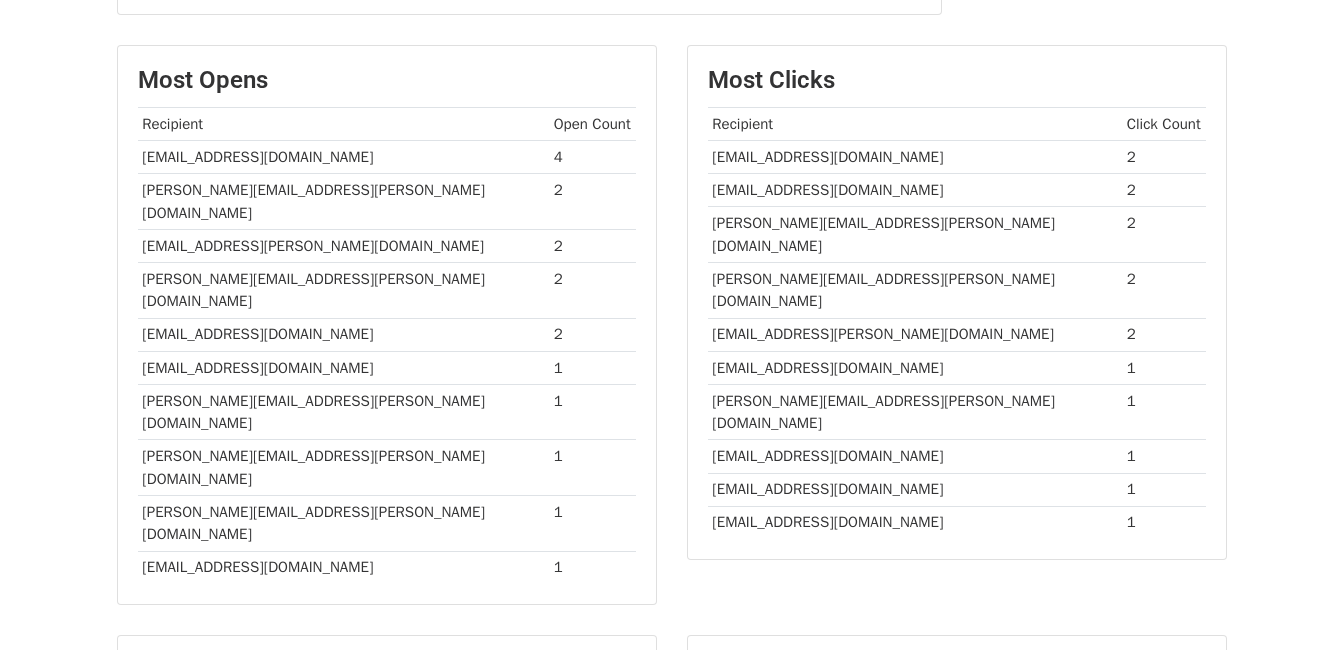 click on "abhishek.ray@pharmeasy.in" at bounding box center [343, 567] 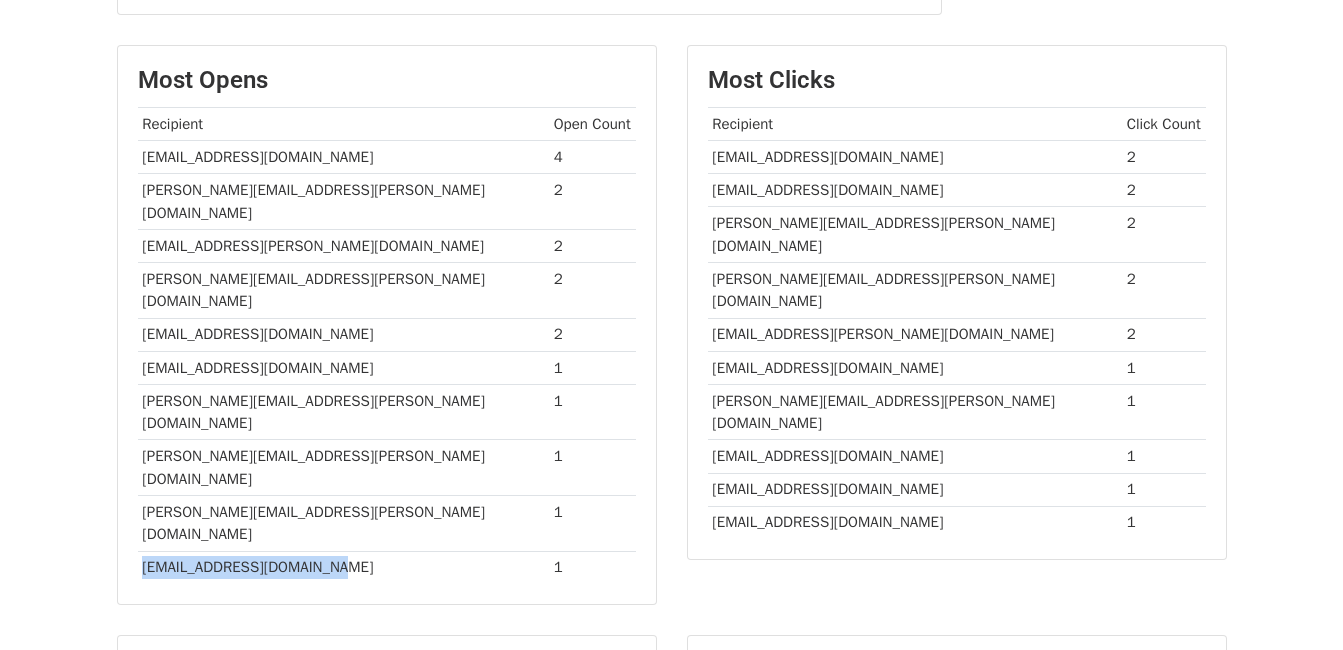 drag, startPoint x: 144, startPoint y: 456, endPoint x: 333, endPoint y: 453, distance: 189.0238 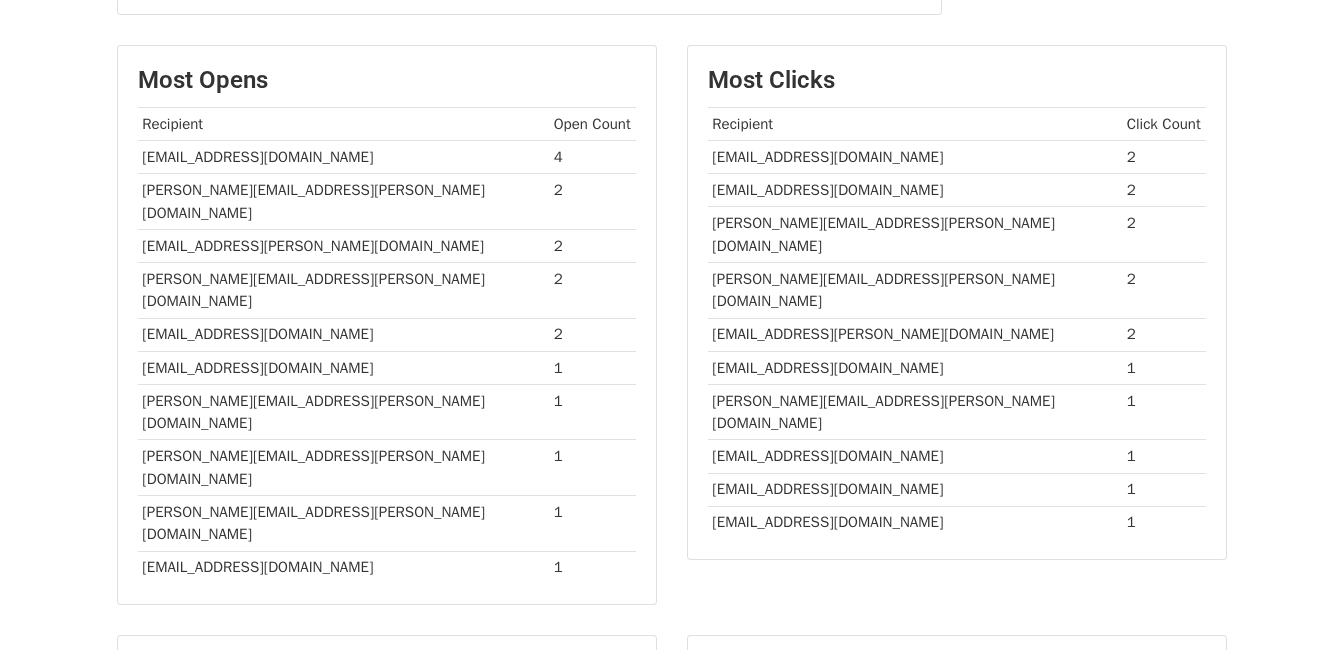 click on "Most Clicks
Recipient
Click Count
Saurabh.Pal@mankindpharma.com
2
ashutosh.dhawan@mankindpharma.com
2
karthik.muralidharan@piramal.com
2
Mehul.Lakhani@piramal.com
2
arjun.sarathy@piramal.com
2
ryanfernandes@lupin.com
1
montoo.garg@fortishealthcare.com
1
deepak.t@sailife.com
1
gawir.b@anthembio.com
1
ravi.bhatia@fortishealthcare.com
1" at bounding box center [957, 302] 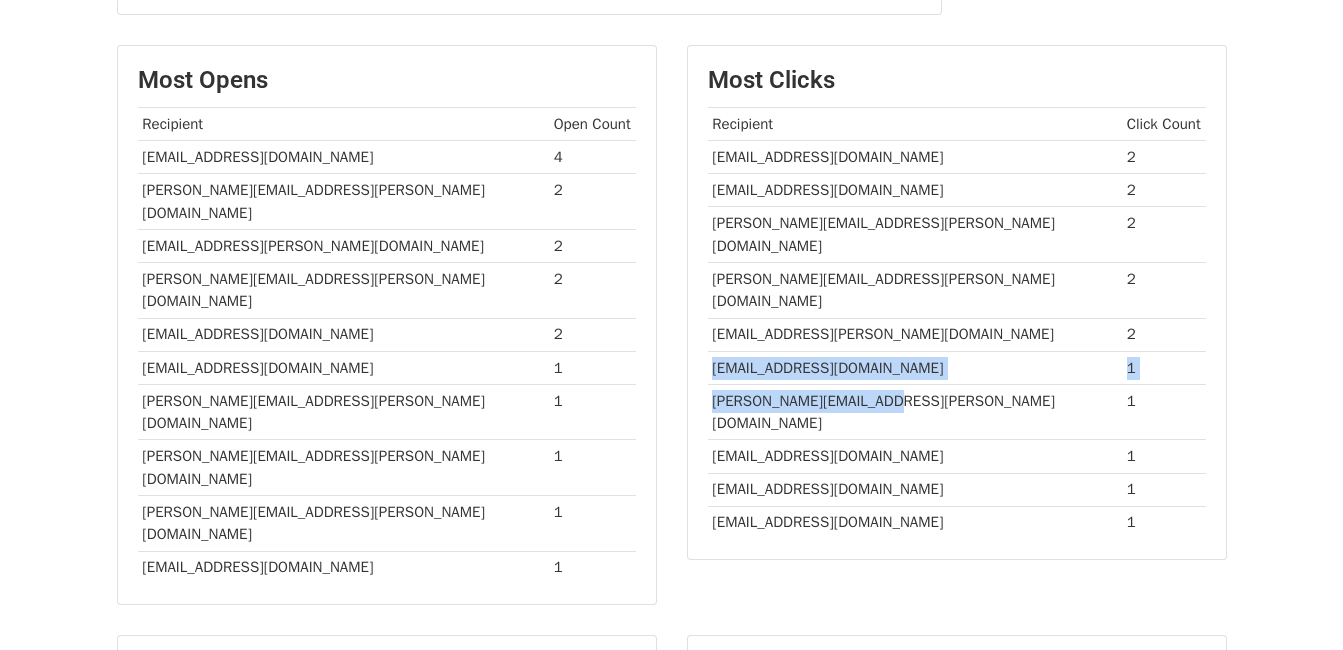 drag, startPoint x: 707, startPoint y: 317, endPoint x: 880, endPoint y: 338, distance: 174.26991 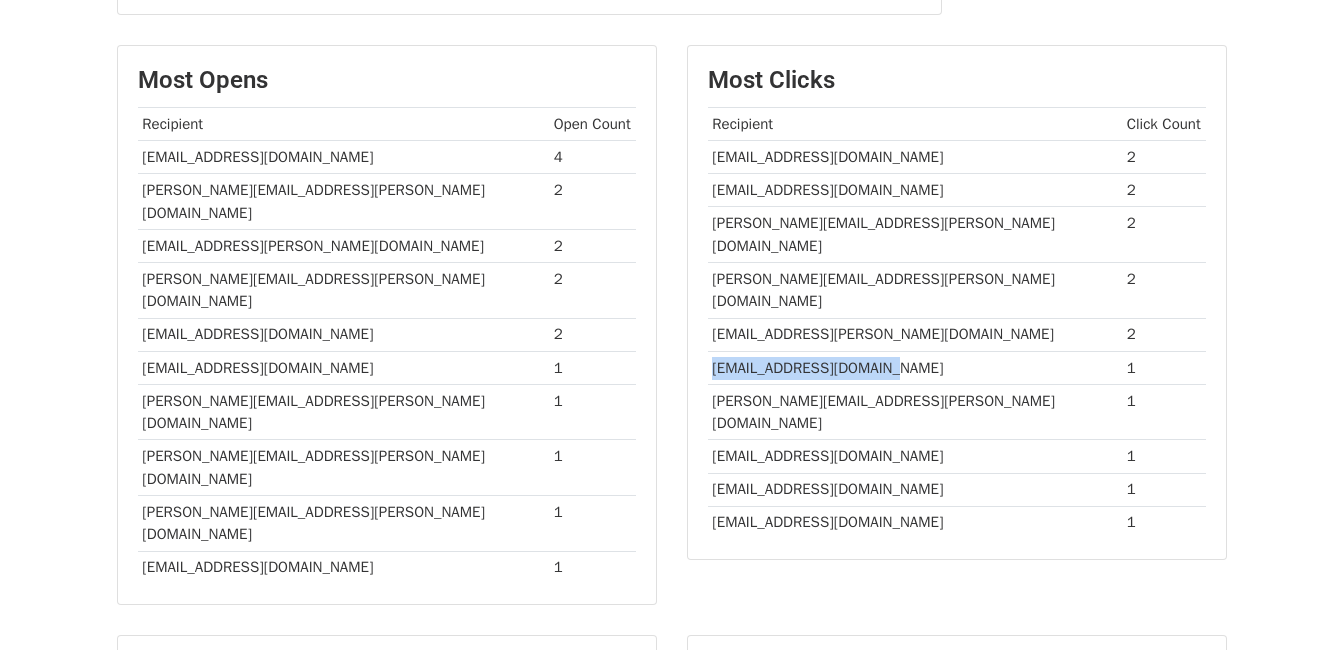 drag, startPoint x: 709, startPoint y: 322, endPoint x: 896, endPoint y: 320, distance: 187.0107 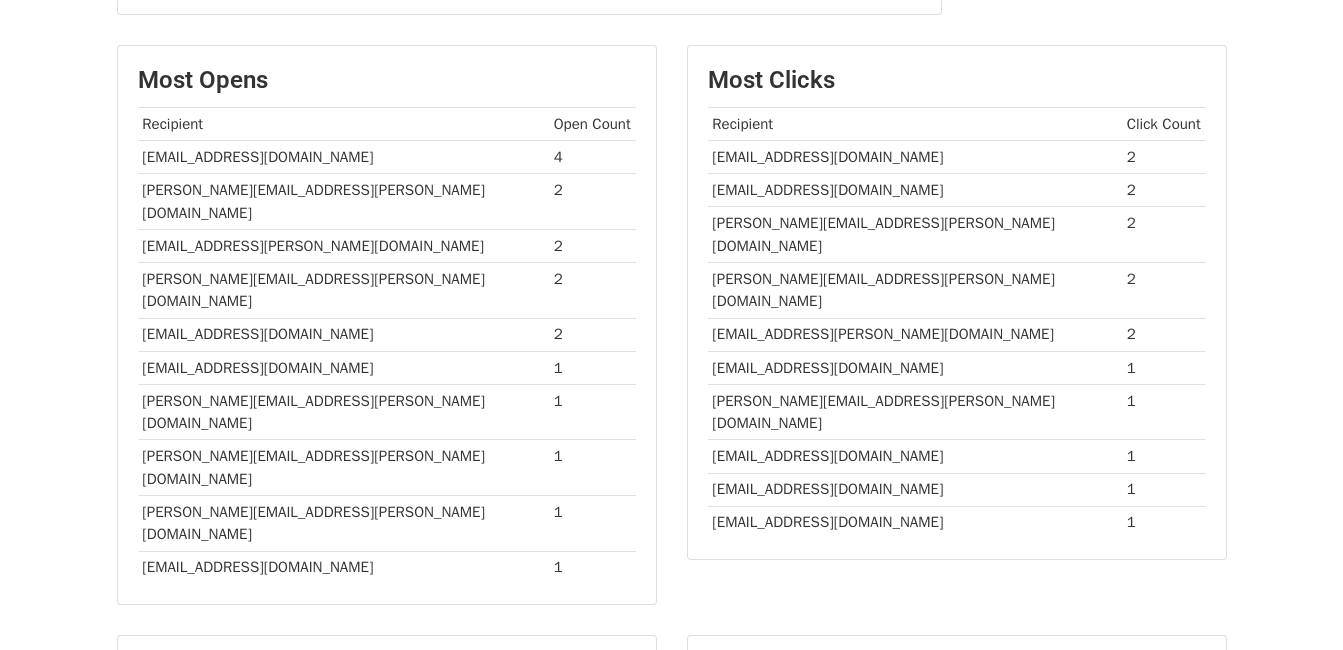 click on "deepak.t@sailife.com" at bounding box center (915, 456) 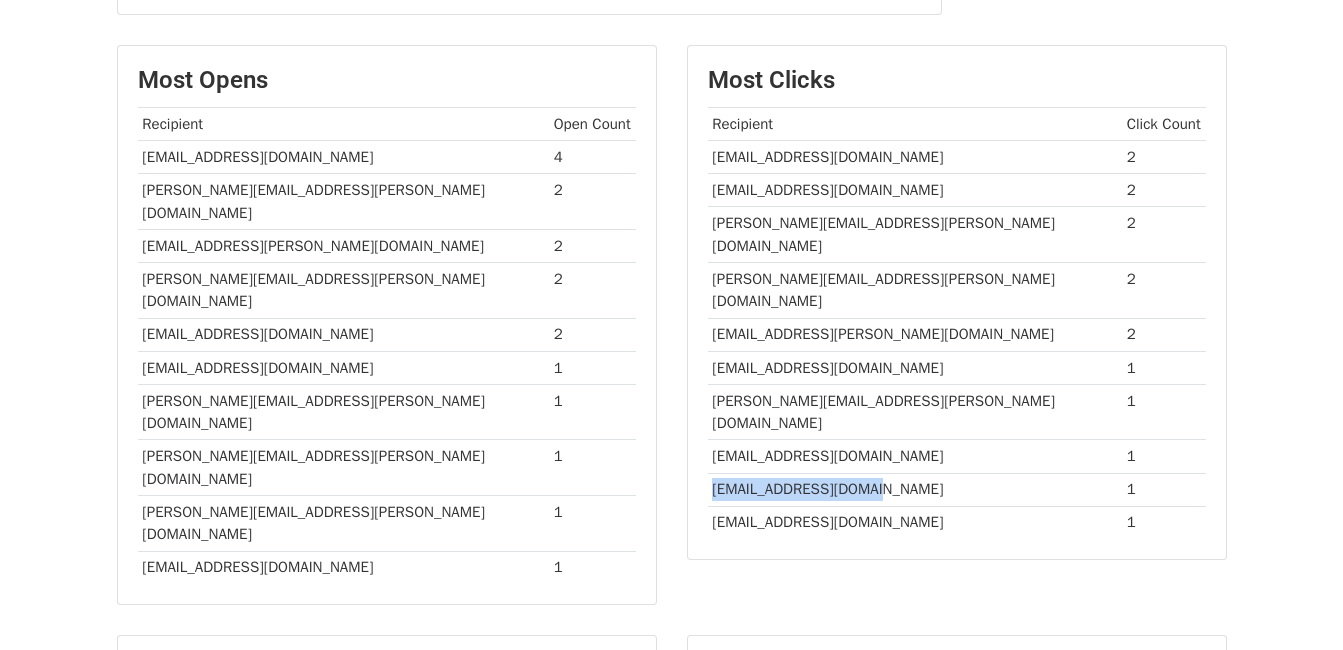 drag, startPoint x: 732, startPoint y: 428, endPoint x: 890, endPoint y: 421, distance: 158.15498 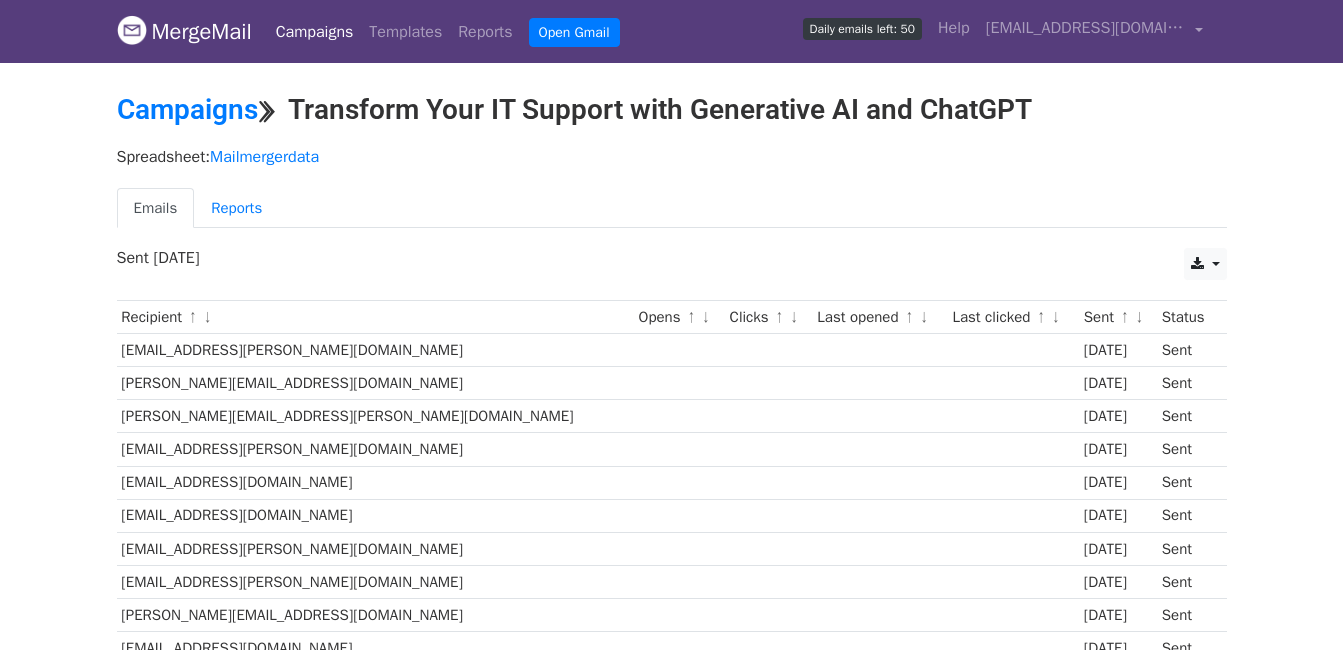 scroll, scrollTop: 0, scrollLeft: 0, axis: both 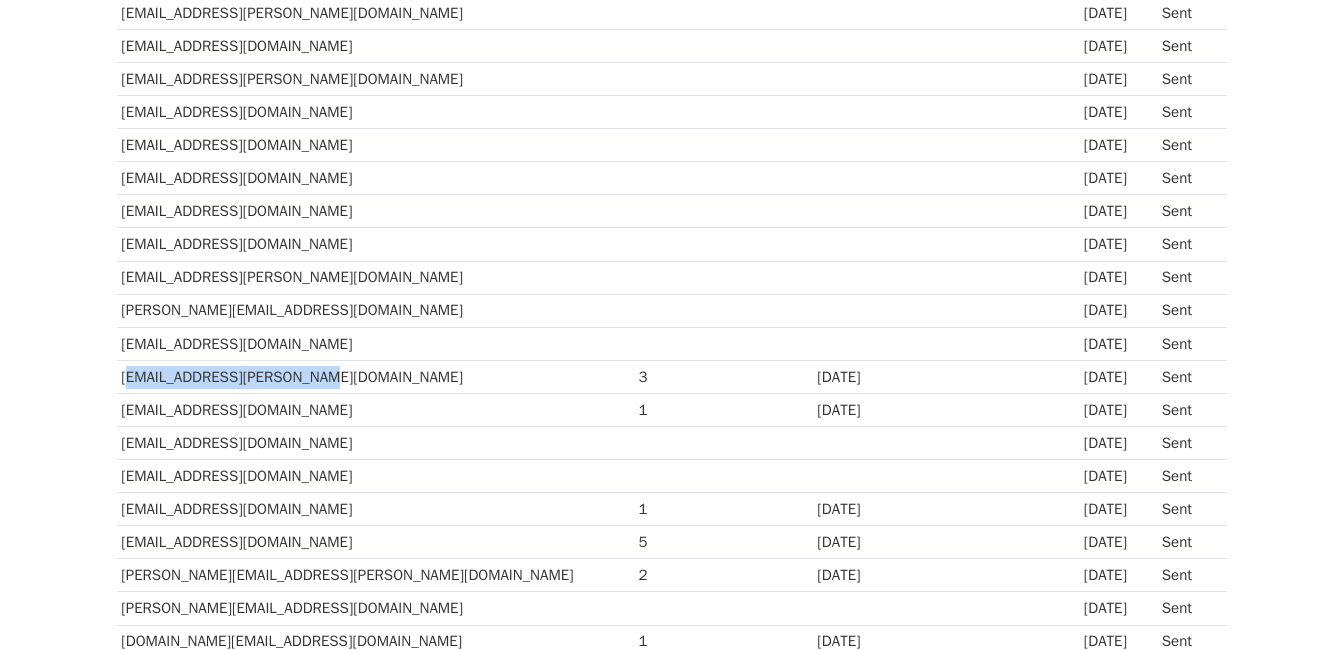 drag, startPoint x: 119, startPoint y: 375, endPoint x: 320, endPoint y: 368, distance: 201.12186 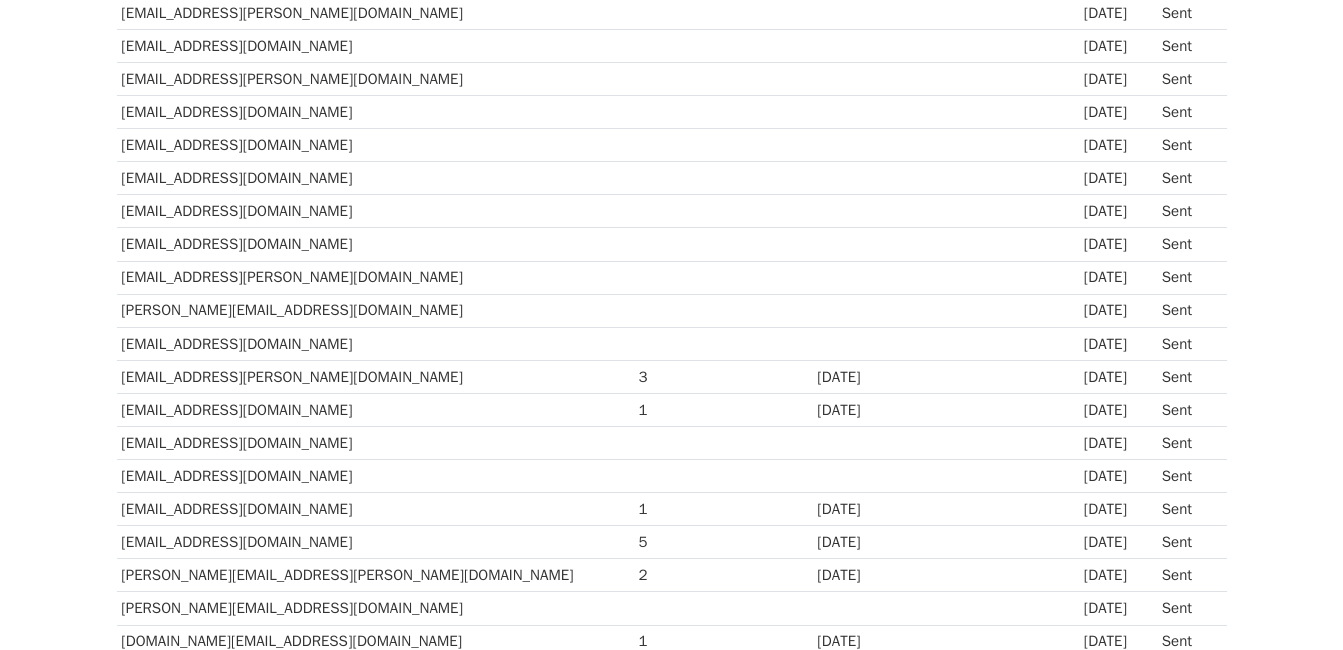 click on "vinod.kapote@trent-tata.com" at bounding box center (375, 443) 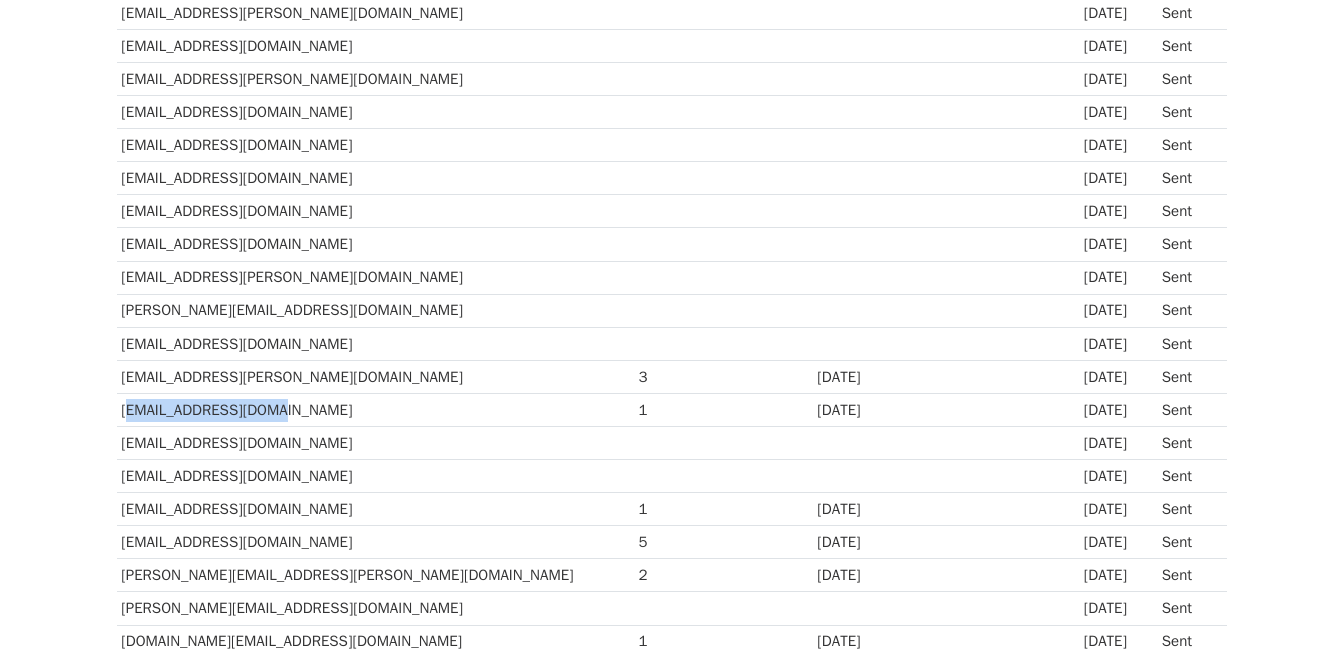 drag, startPoint x: 122, startPoint y: 407, endPoint x: 285, endPoint y: 408, distance: 163.00307 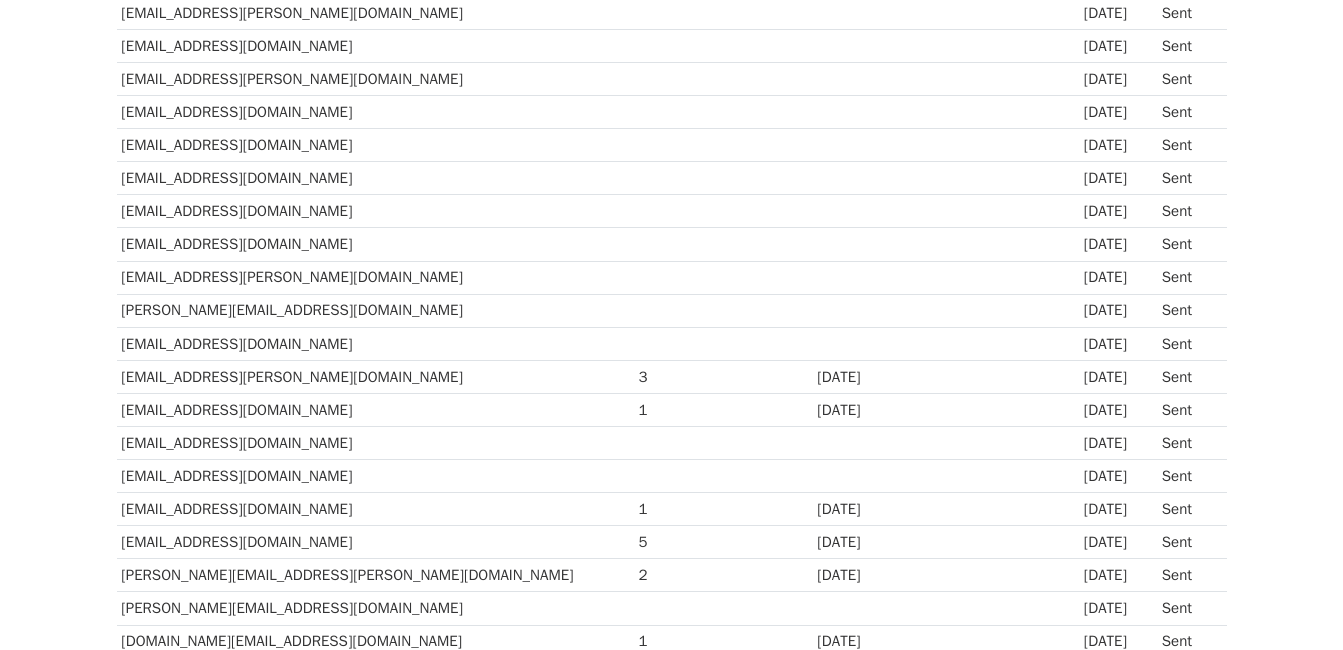 click on "tiju.kumar@flipkart.com" at bounding box center (375, 509) 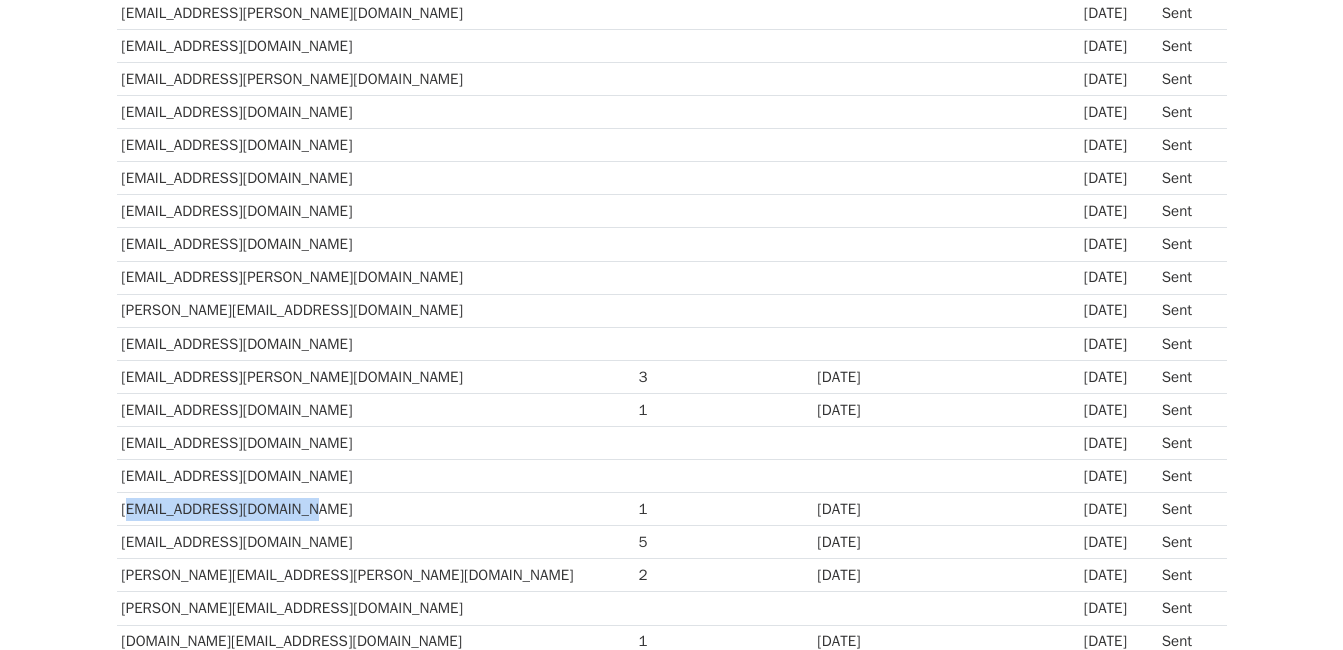 drag, startPoint x: 121, startPoint y: 508, endPoint x: 322, endPoint y: 506, distance: 201.00995 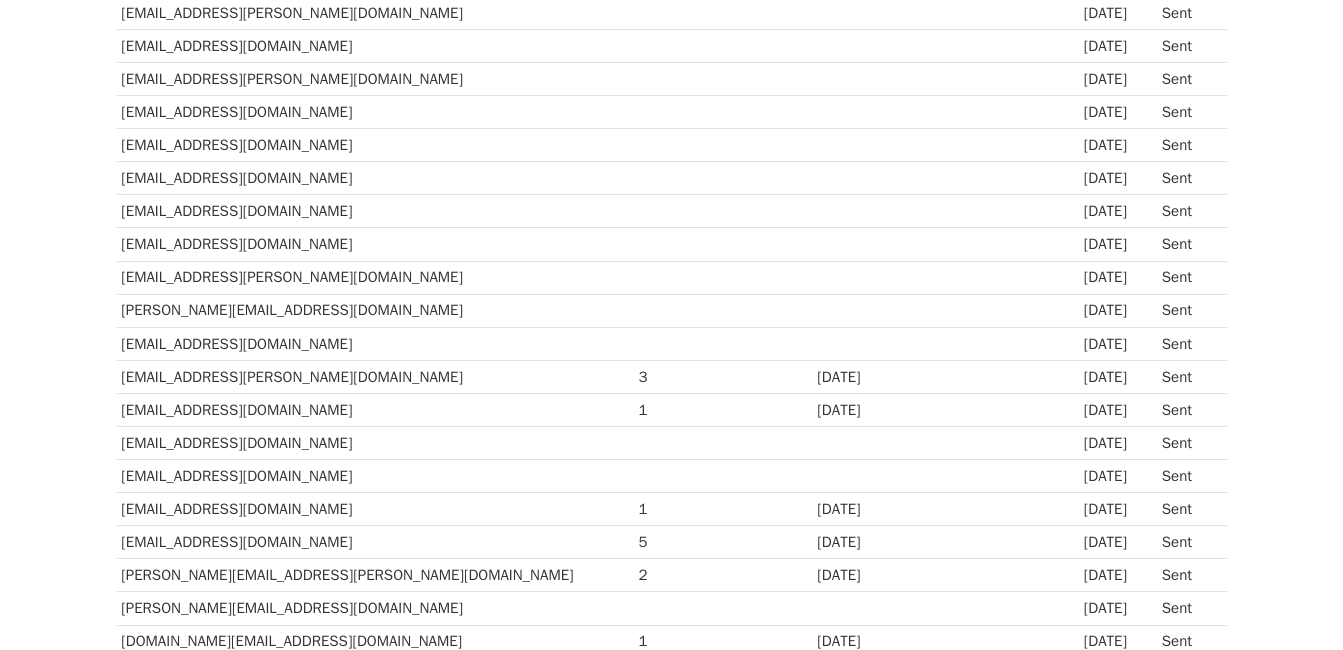 click on "vinod.kapote@trent-tata.com" at bounding box center (375, 443) 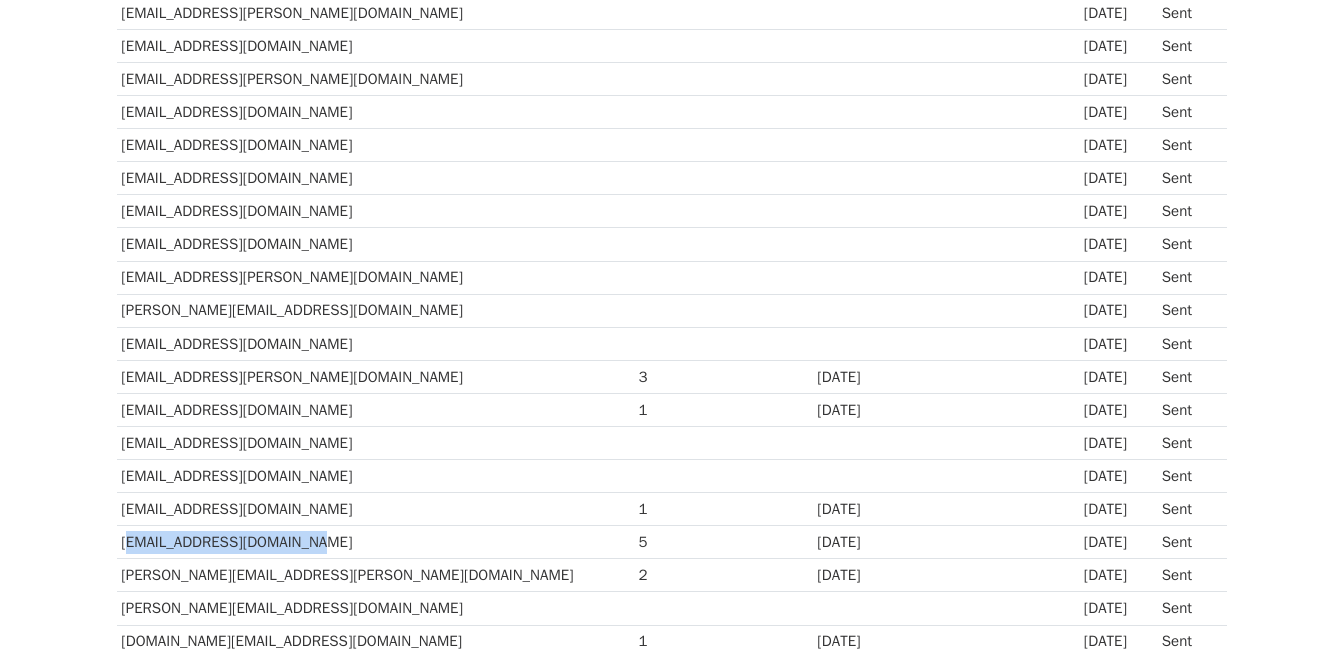 drag, startPoint x: 120, startPoint y: 543, endPoint x: 322, endPoint y: 546, distance: 202.02228 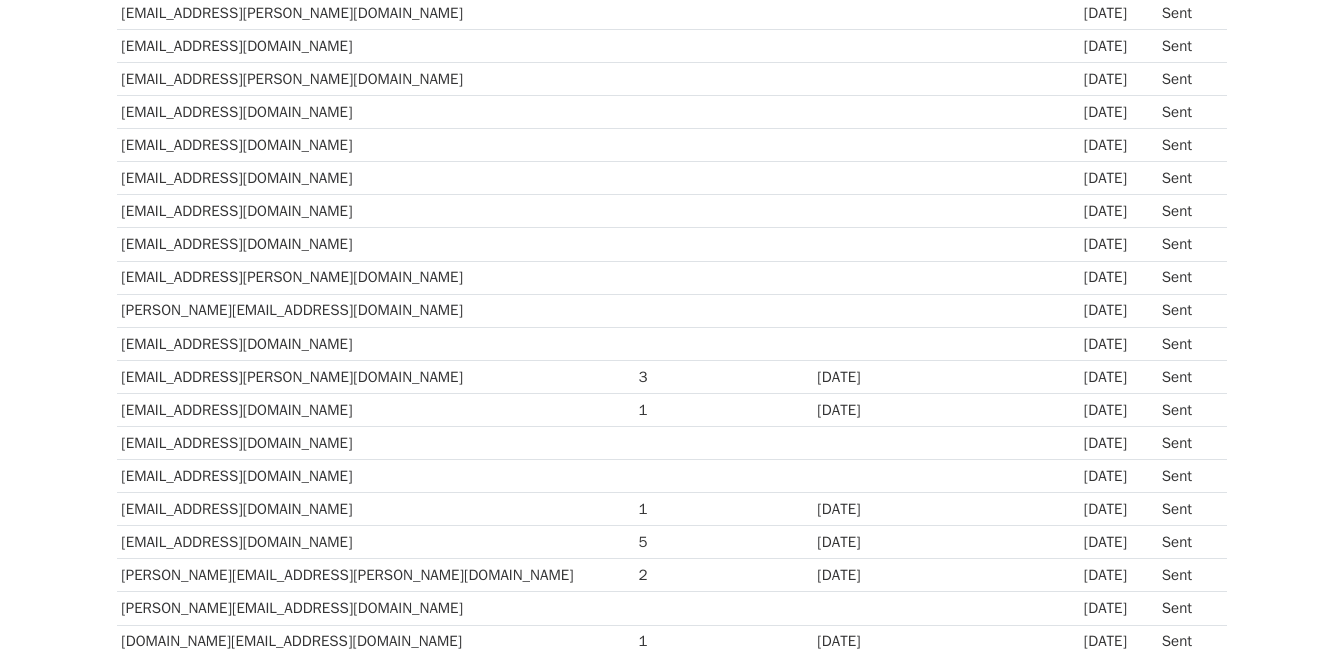 click on "sunil.k4@flipkart.com" at bounding box center [375, 476] 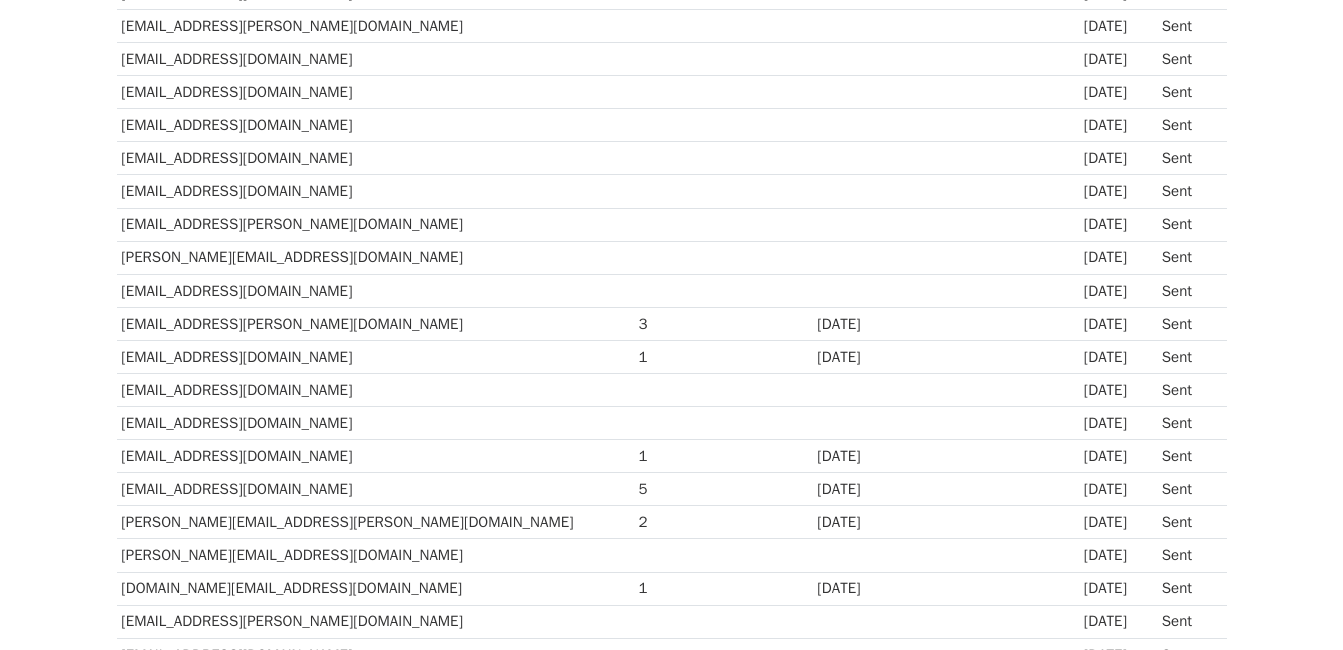 scroll, scrollTop: 1000, scrollLeft: 0, axis: vertical 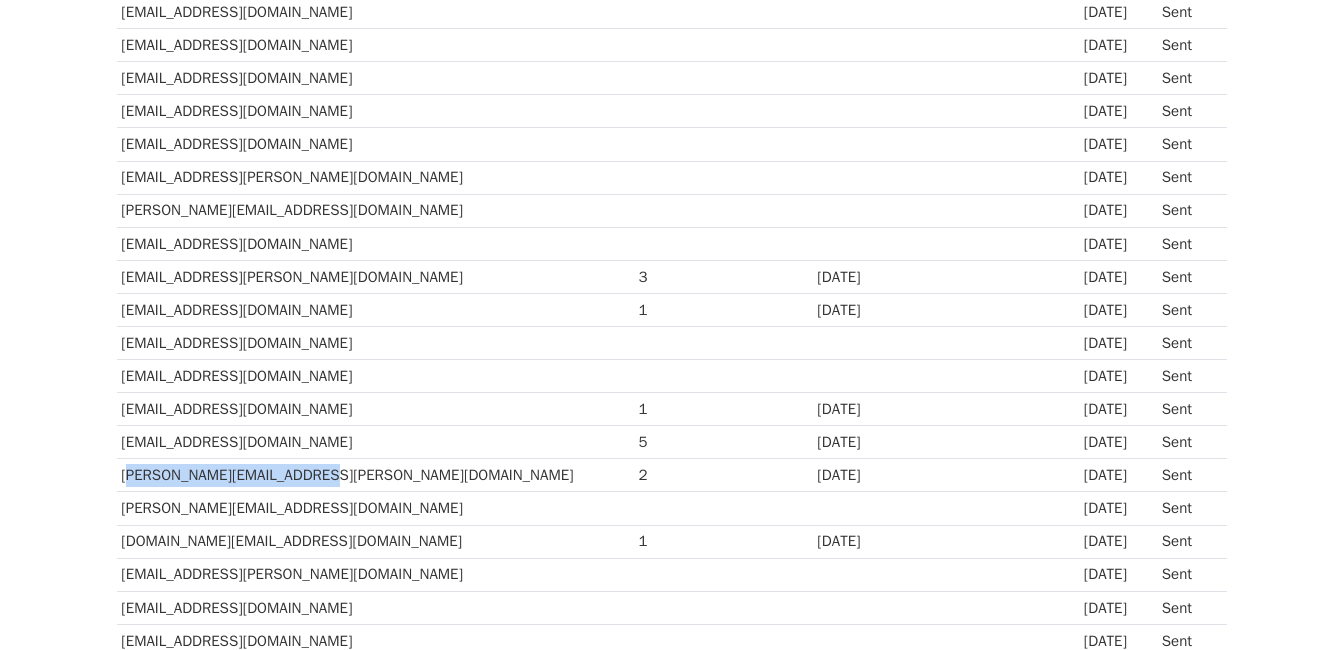 drag, startPoint x: 121, startPoint y: 477, endPoint x: 328, endPoint y: 472, distance: 207.06038 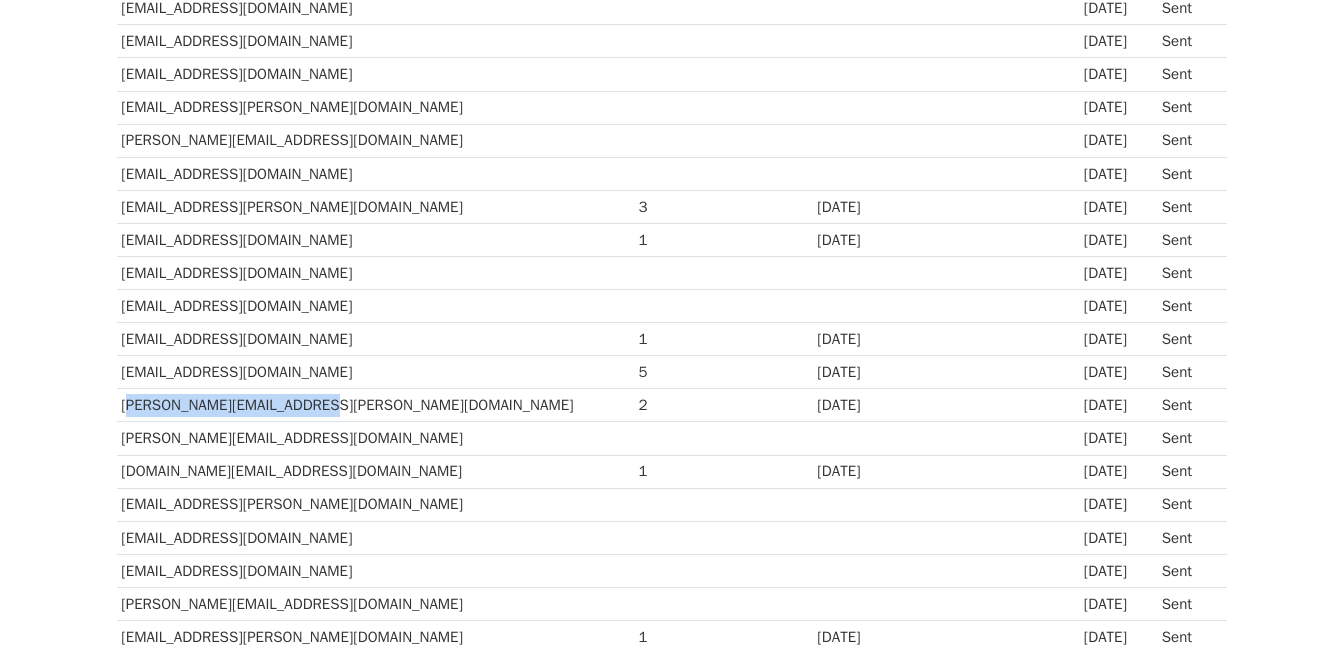 scroll, scrollTop: 1100, scrollLeft: 0, axis: vertical 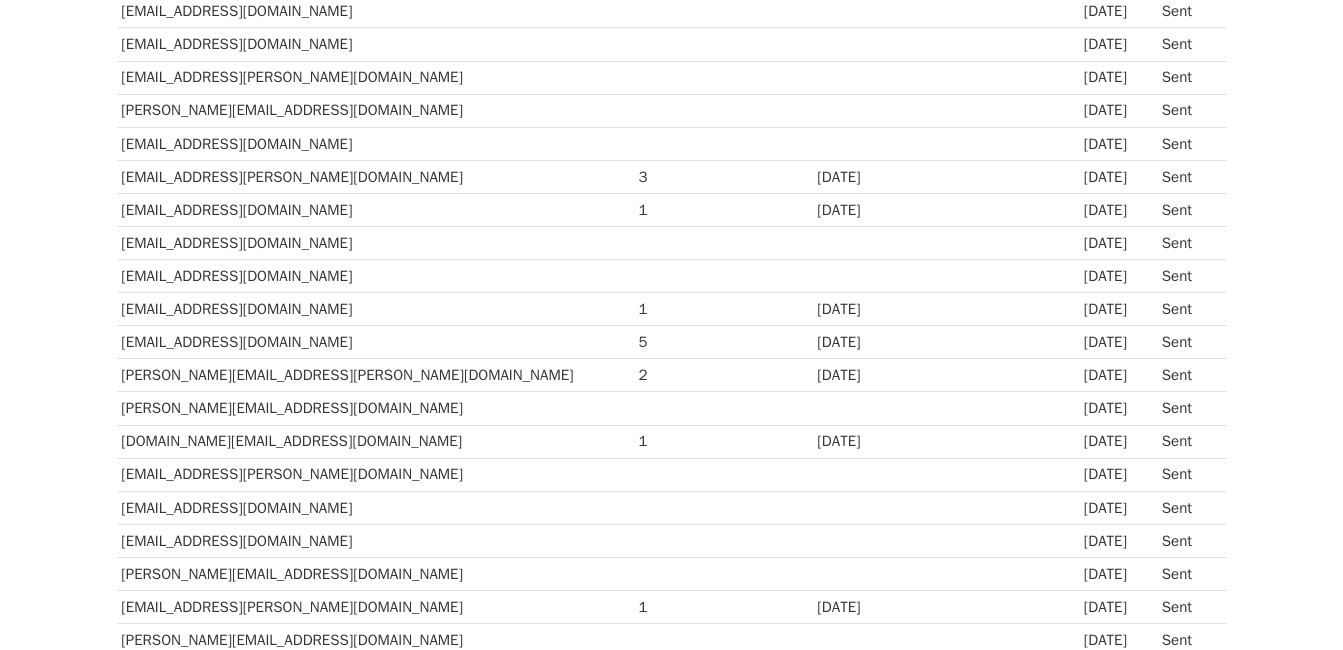 drag, startPoint x: 478, startPoint y: 453, endPoint x: 469, endPoint y: 458, distance: 10.29563 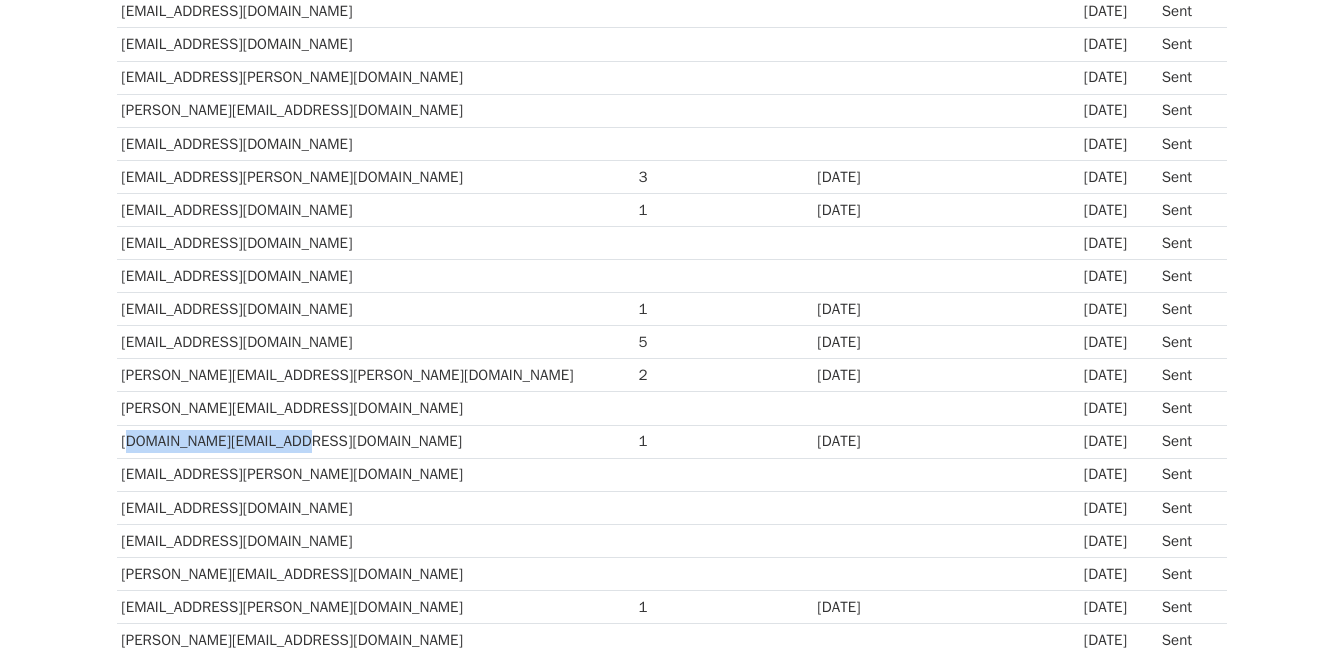 drag, startPoint x: 119, startPoint y: 441, endPoint x: 331, endPoint y: 438, distance: 212.02122 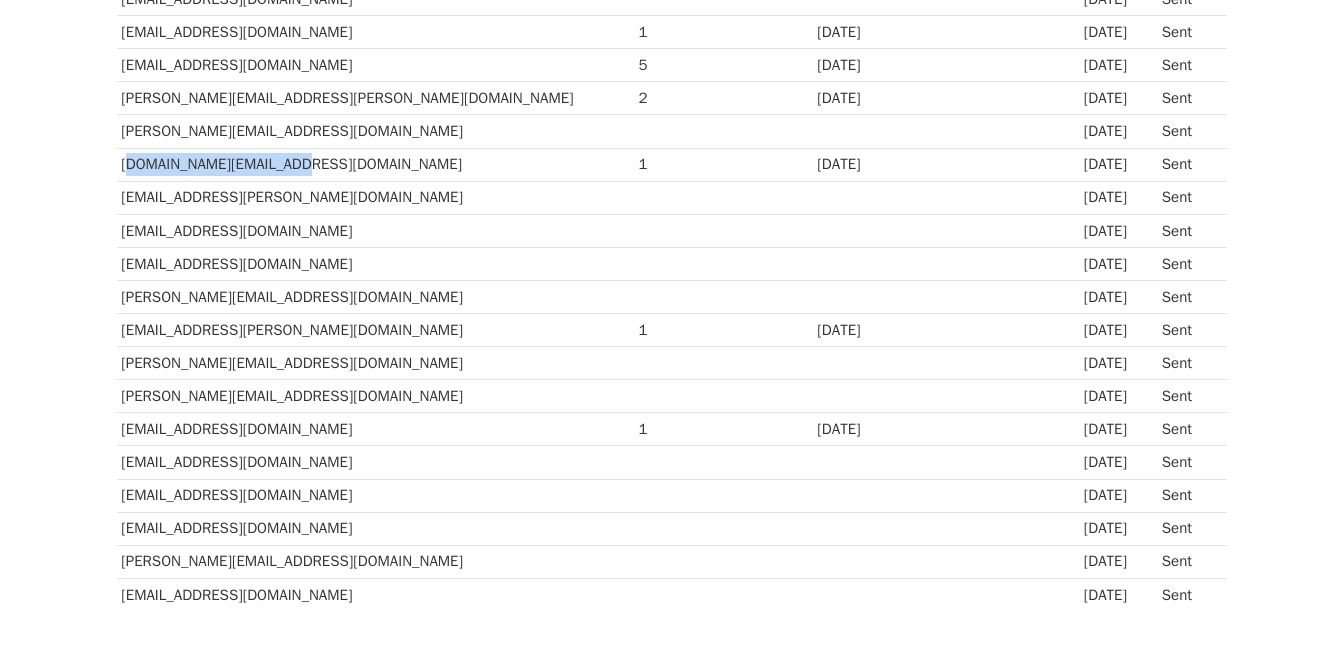 scroll, scrollTop: 1515, scrollLeft: 0, axis: vertical 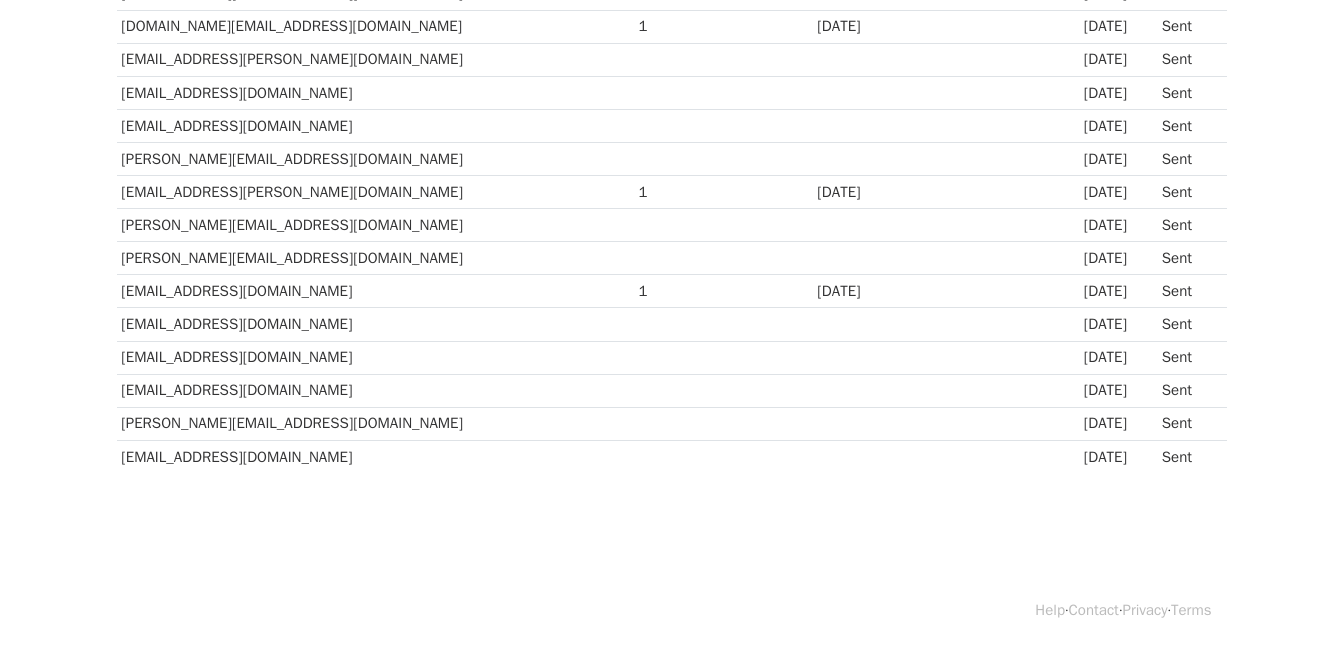 click on "raghu@myntra.com" at bounding box center (375, 225) 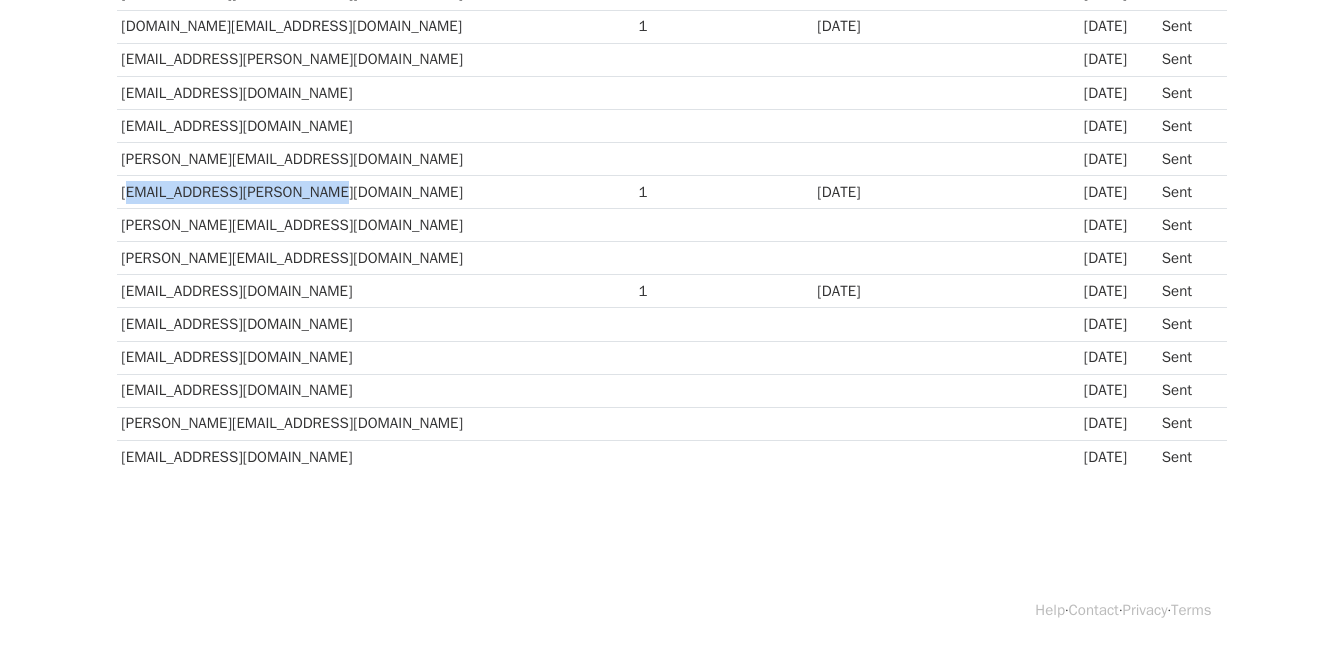 drag, startPoint x: 120, startPoint y: 190, endPoint x: 365, endPoint y: 204, distance: 245.39967 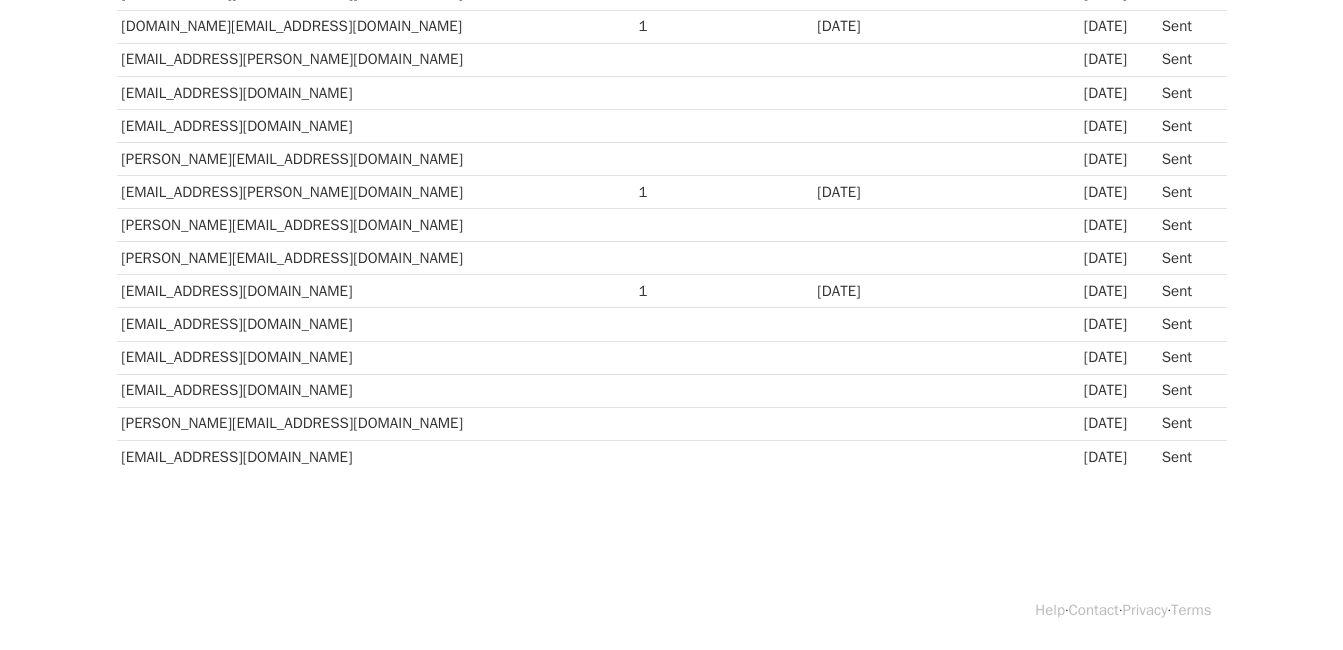 click on "srinivasankannan@titan.co.in" at bounding box center (375, 324) 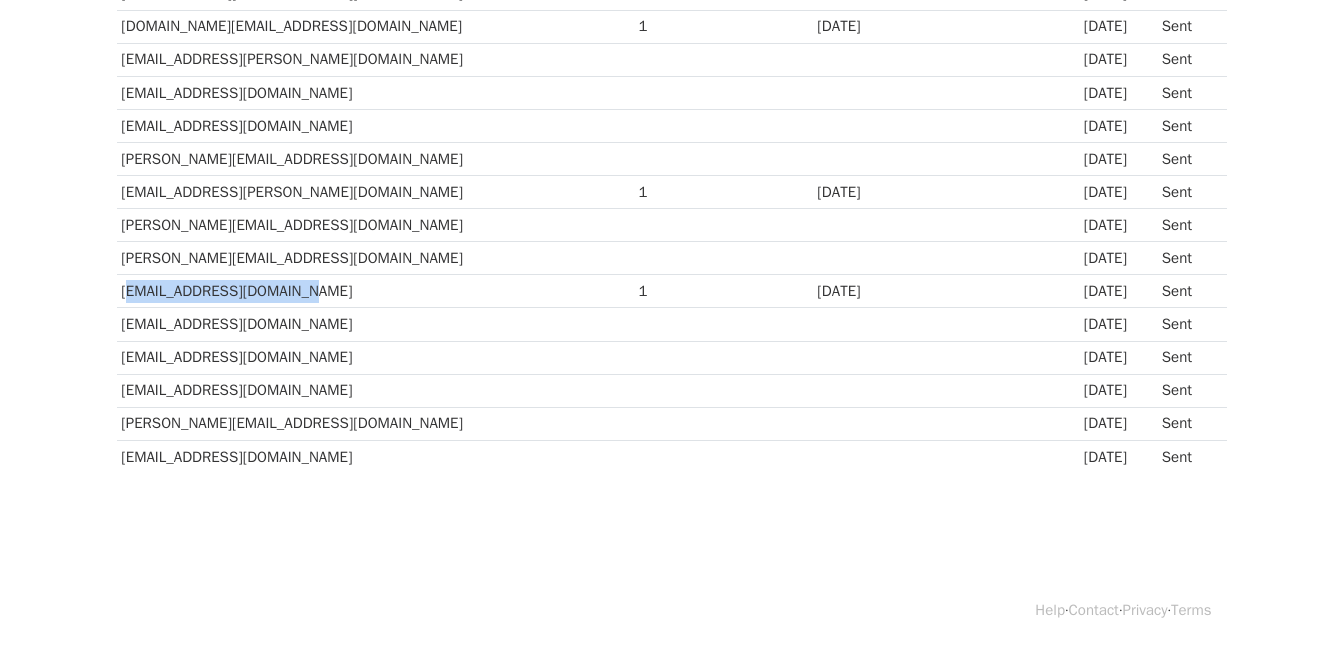 drag, startPoint x: 122, startPoint y: 288, endPoint x: 292, endPoint y: 289, distance: 170.00294 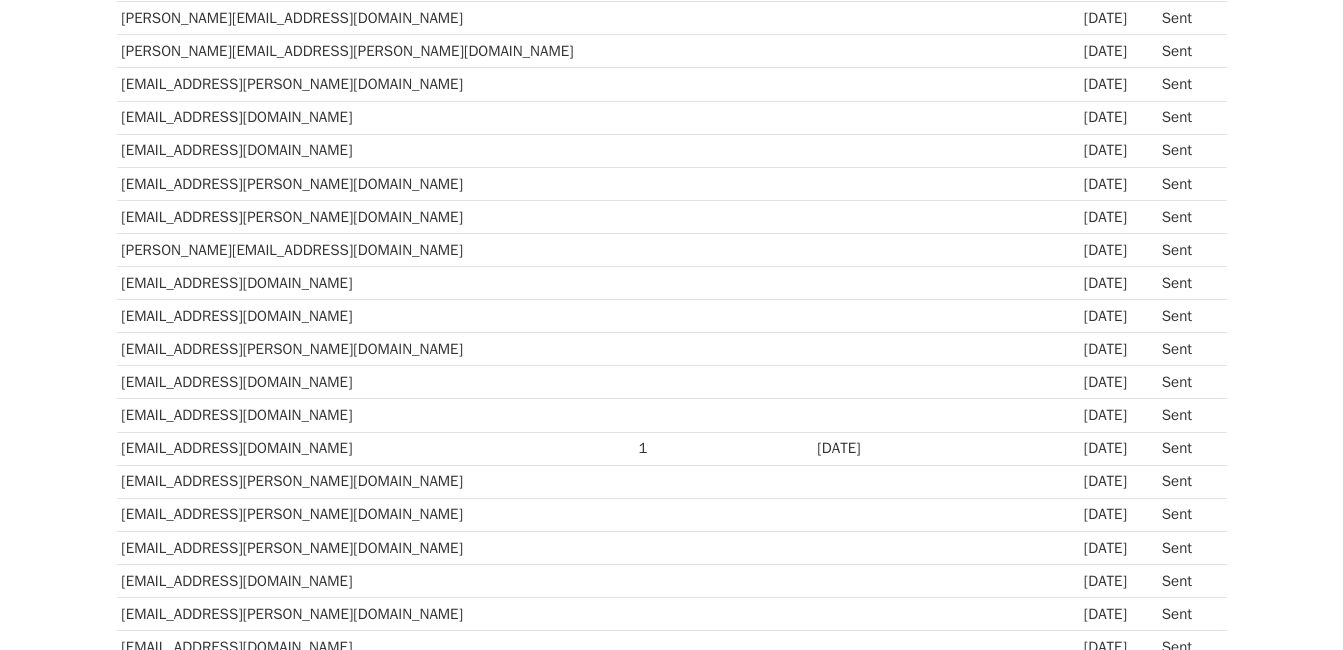 scroll, scrollTop: 115, scrollLeft: 0, axis: vertical 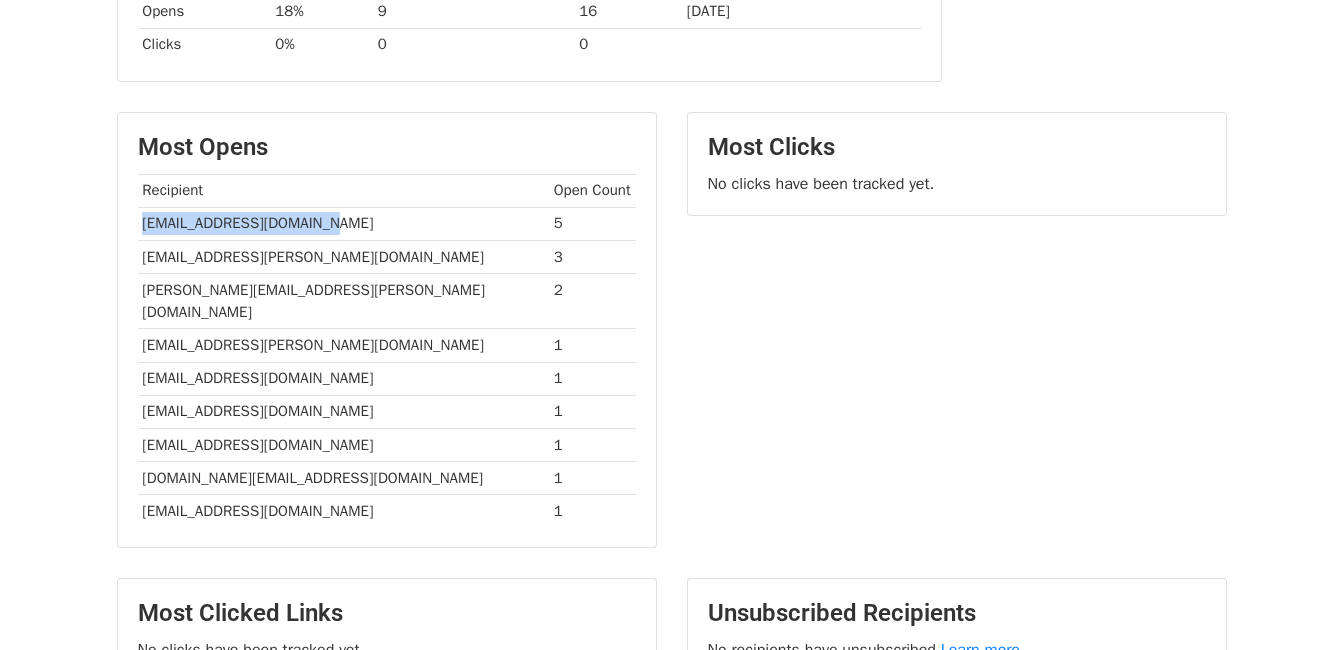 drag, startPoint x: 141, startPoint y: 223, endPoint x: 328, endPoint y: 227, distance: 187.04277 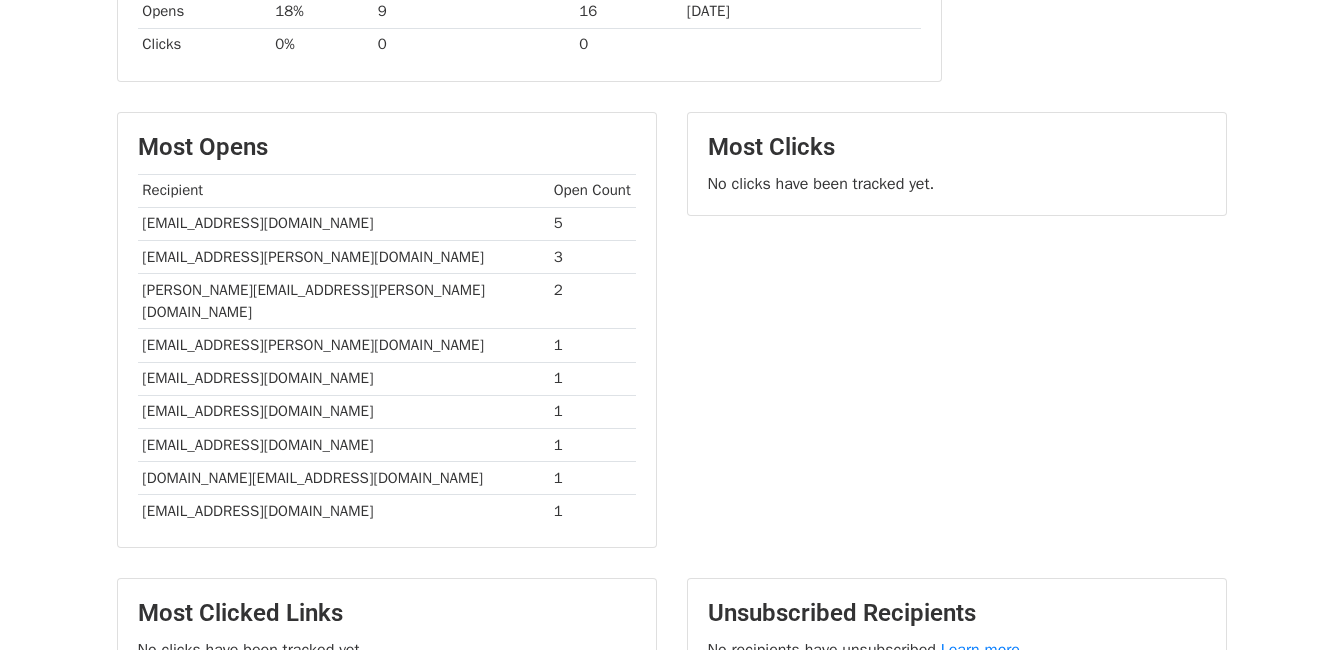 click on "[EMAIL_ADDRESS][PERSON_NAME][DOMAIN_NAME]" at bounding box center (343, 256) 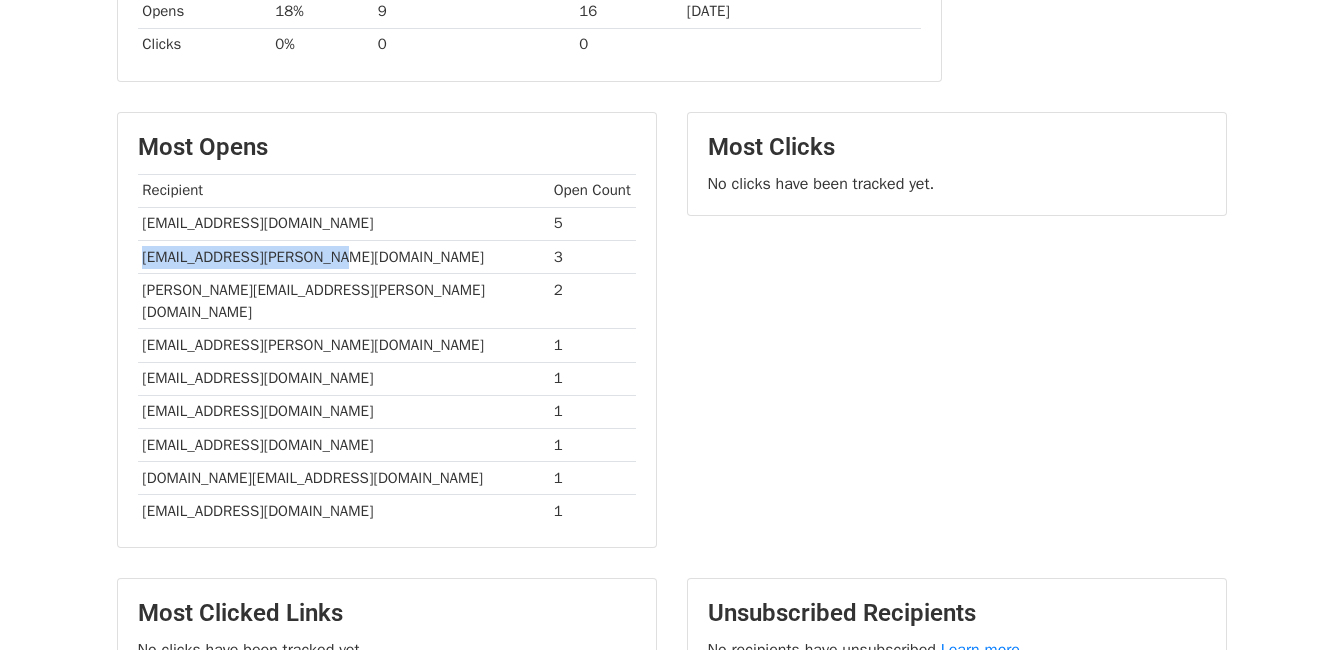 drag, startPoint x: 142, startPoint y: 257, endPoint x: 370, endPoint y: 258, distance: 228.0022 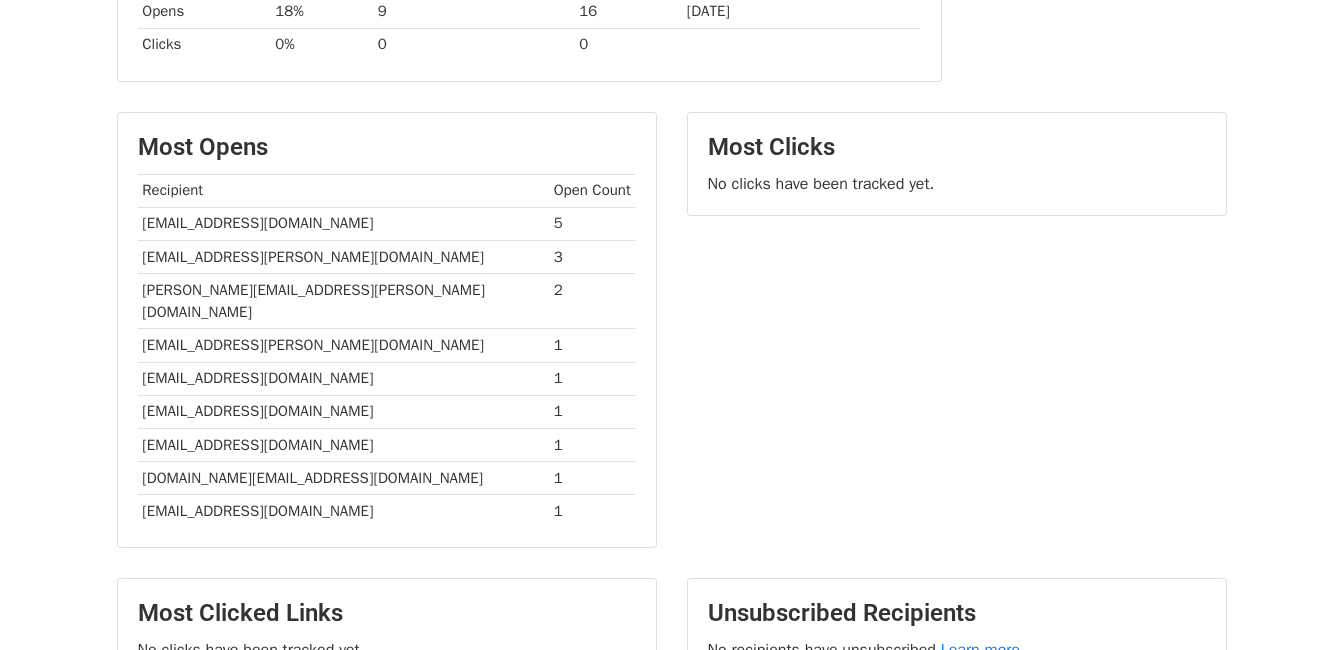 click on "[EMAIL_ADDRESS][DOMAIN_NAME]" at bounding box center (343, 510) 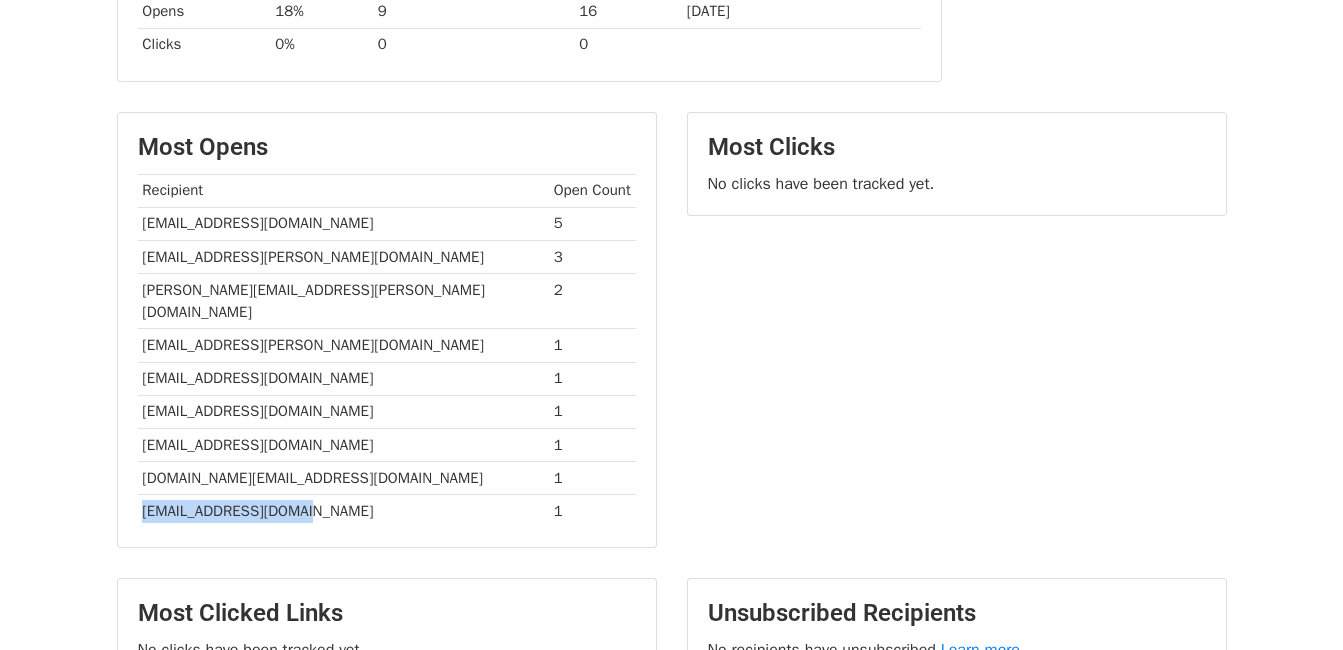 drag, startPoint x: 138, startPoint y: 489, endPoint x: 324, endPoint y: 500, distance: 186.32498 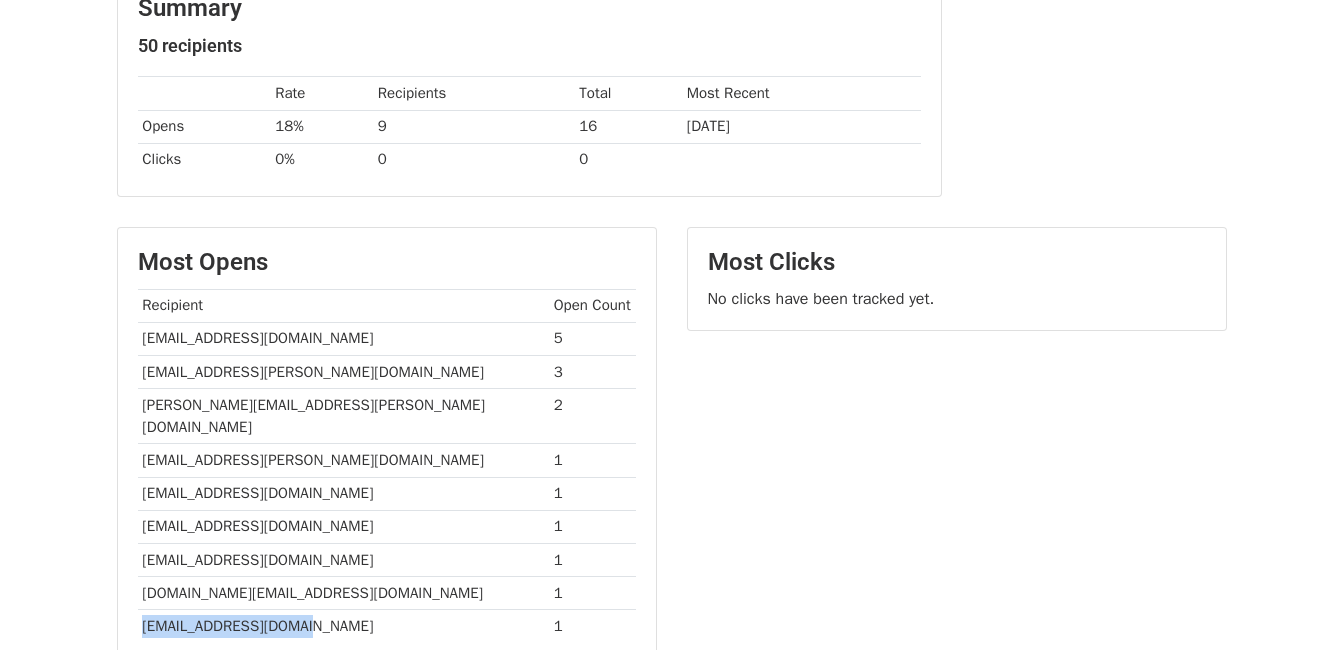 scroll, scrollTop: 400, scrollLeft: 0, axis: vertical 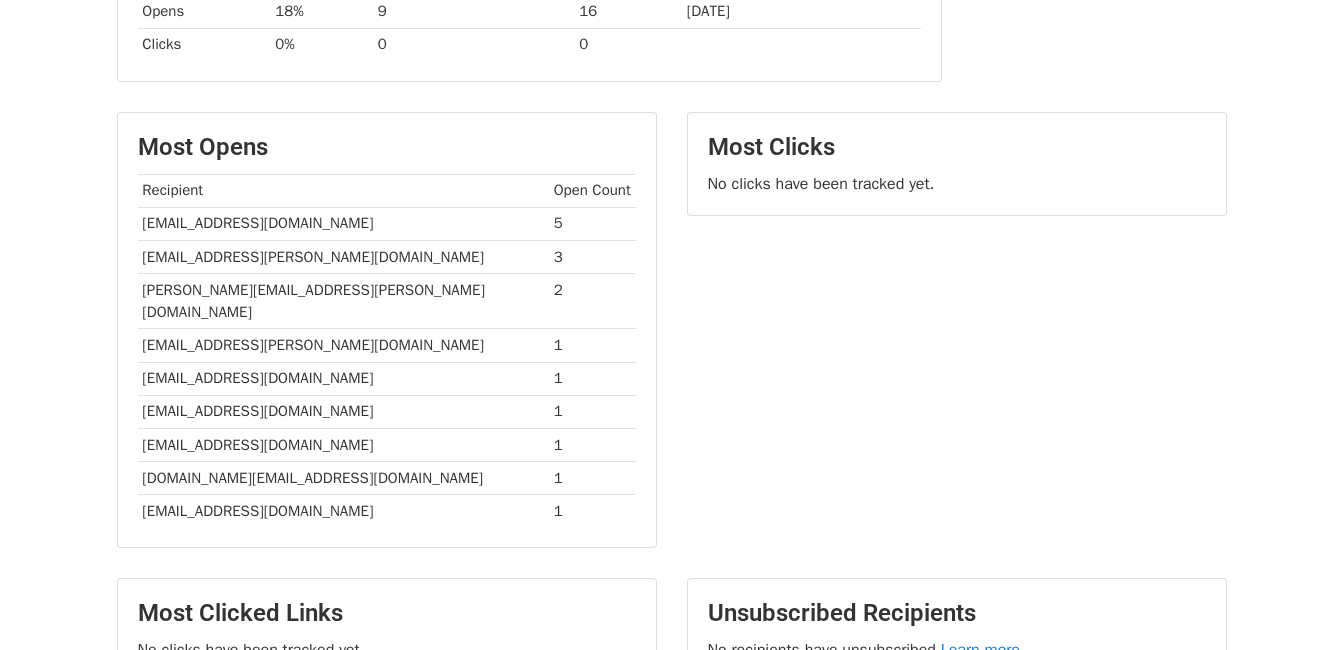 click on "[EMAIL_ADDRESS][DOMAIN_NAME]" at bounding box center (343, 444) 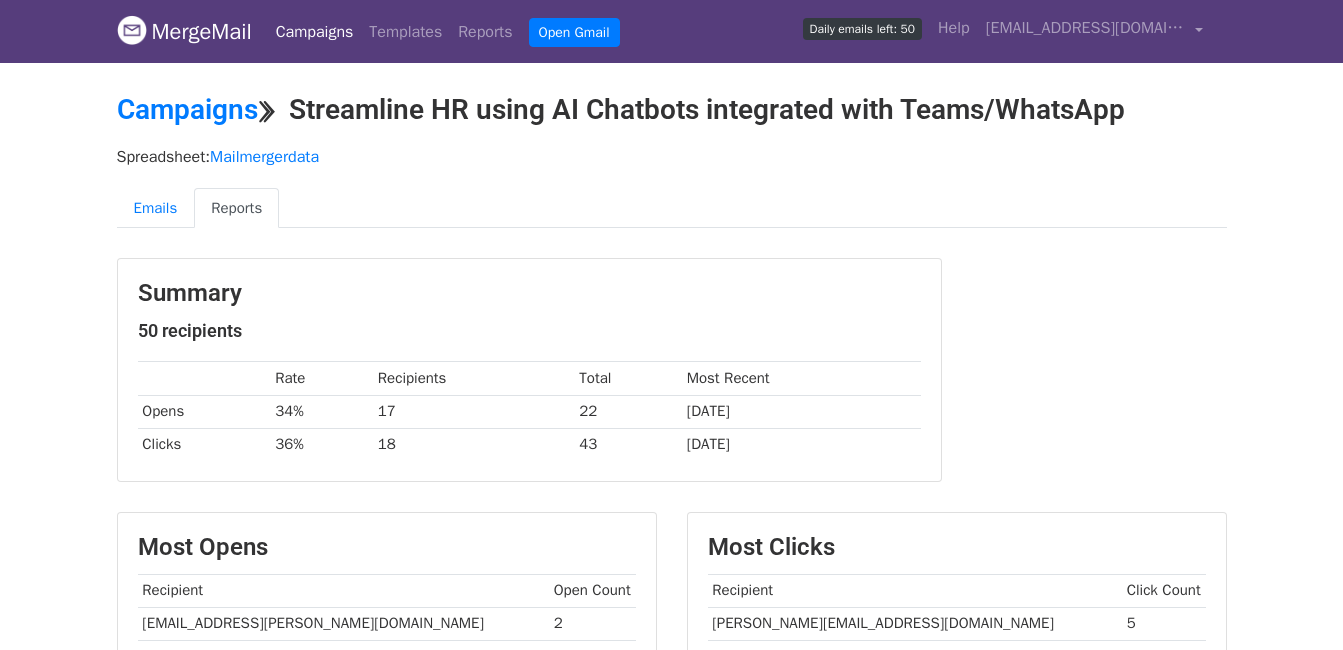 scroll, scrollTop: 200, scrollLeft: 0, axis: vertical 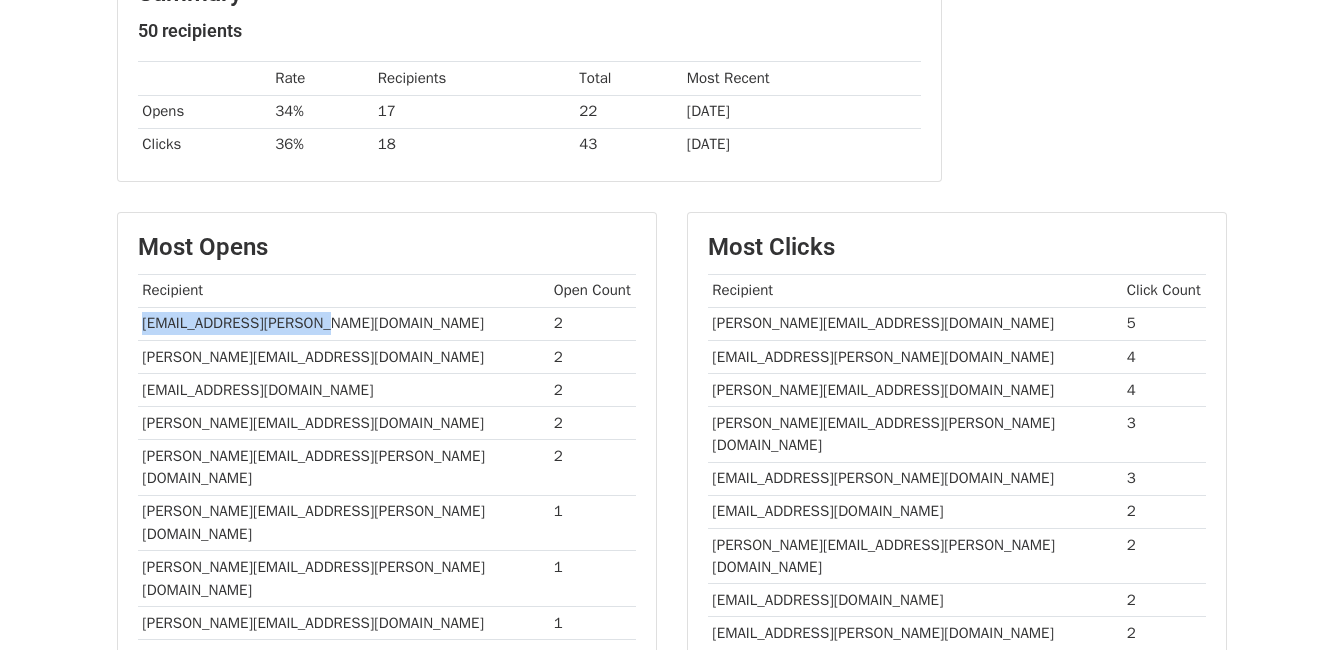 drag, startPoint x: 142, startPoint y: 321, endPoint x: 320, endPoint y: 319, distance: 178.01123 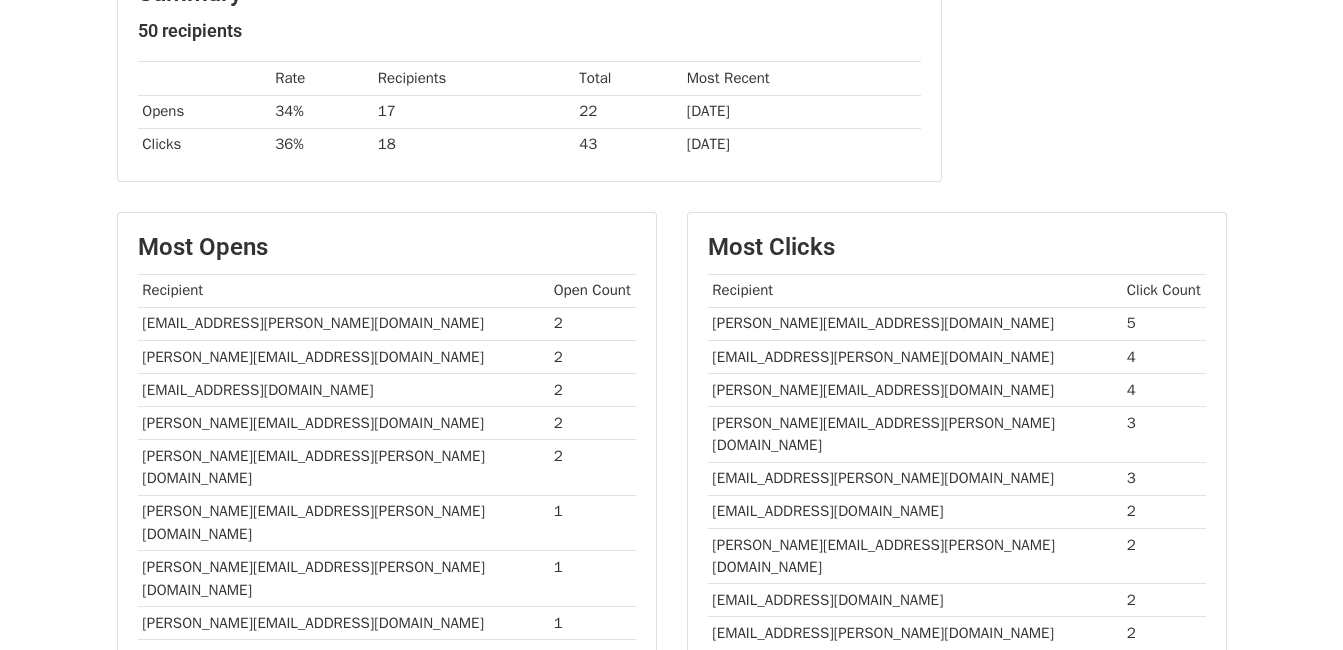click on "[EMAIL_ADDRESS][DOMAIN_NAME]" at bounding box center [343, 389] 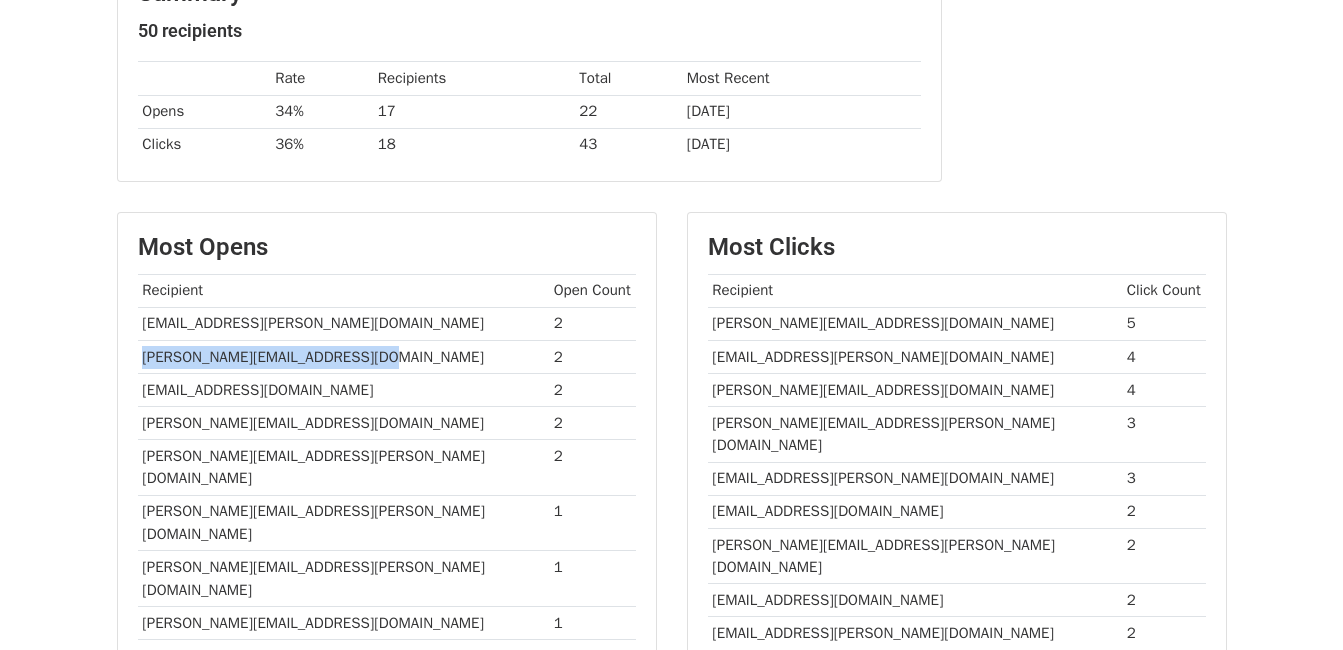 drag, startPoint x: 140, startPoint y: 351, endPoint x: 372, endPoint y: 361, distance: 232.21542 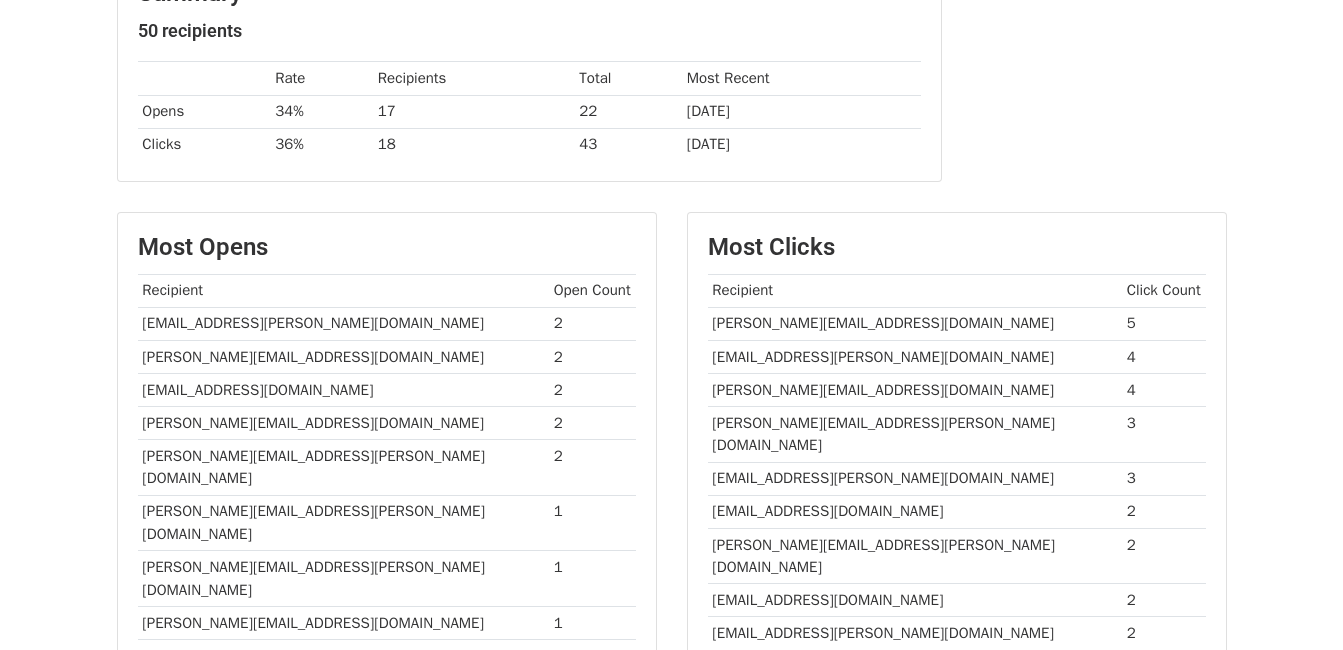 click on "[EMAIL_ADDRESS][DOMAIN_NAME]" at bounding box center [343, 389] 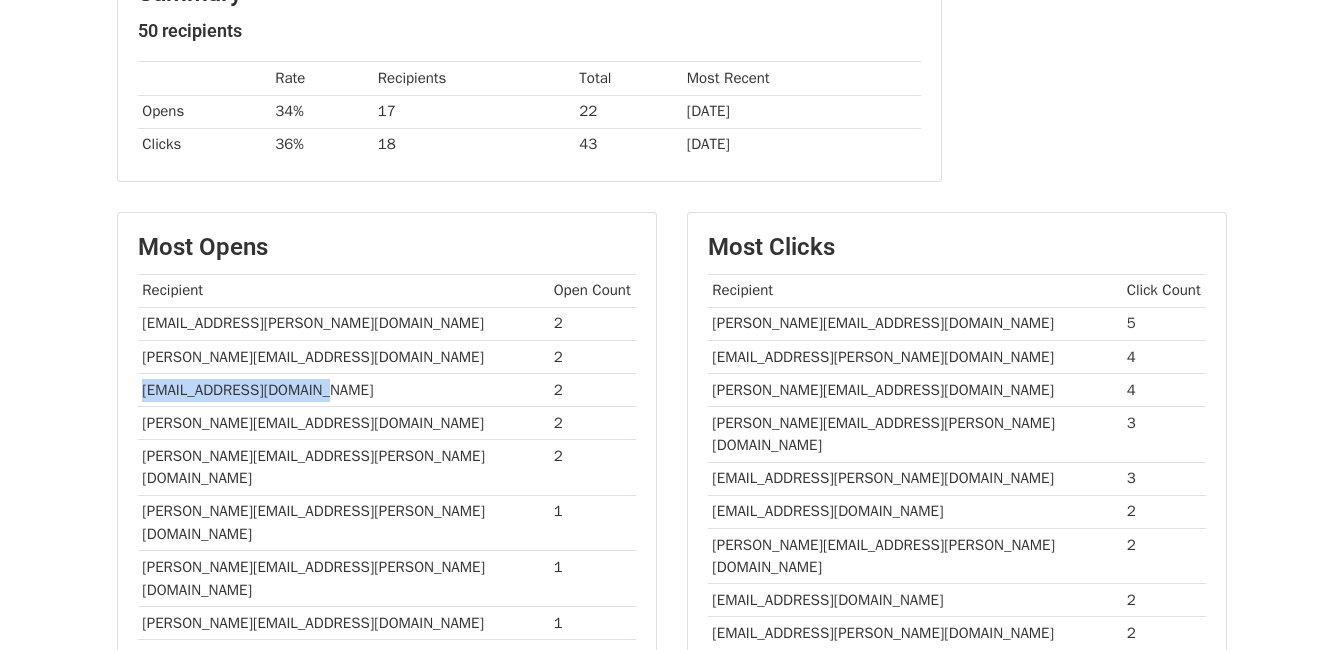 drag, startPoint x: 139, startPoint y: 386, endPoint x: 325, endPoint y: 385, distance: 186.00269 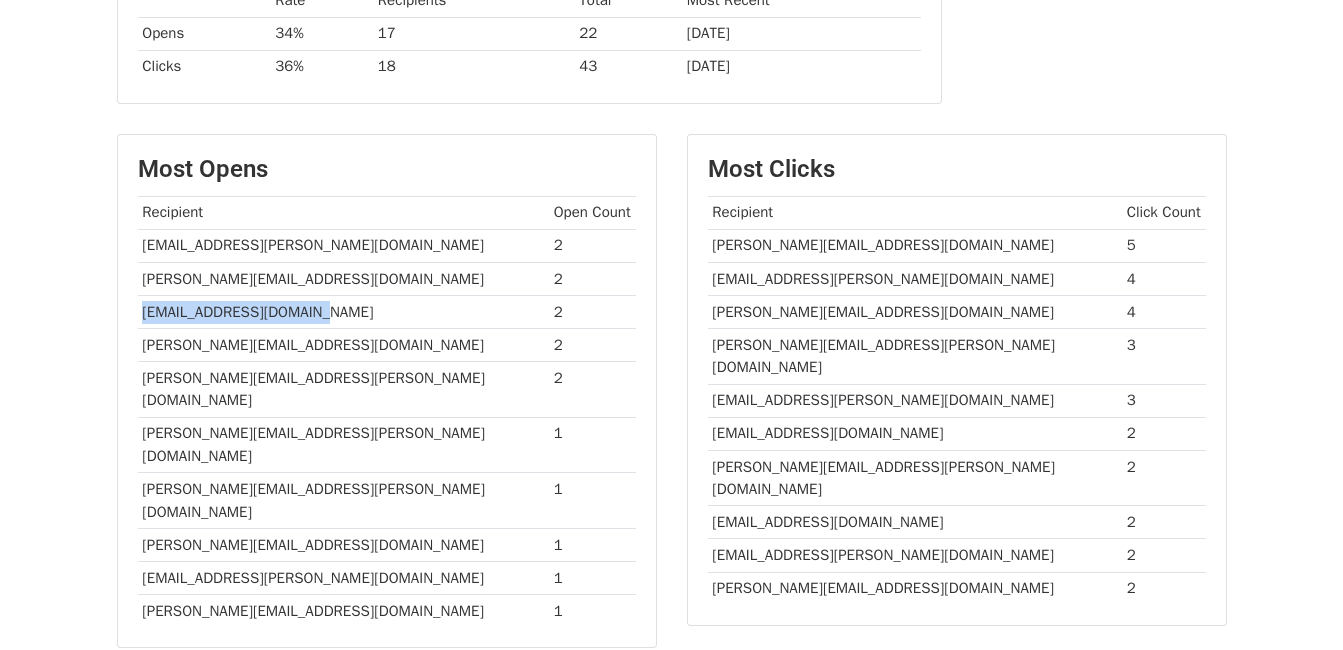 scroll, scrollTop: 500, scrollLeft: 0, axis: vertical 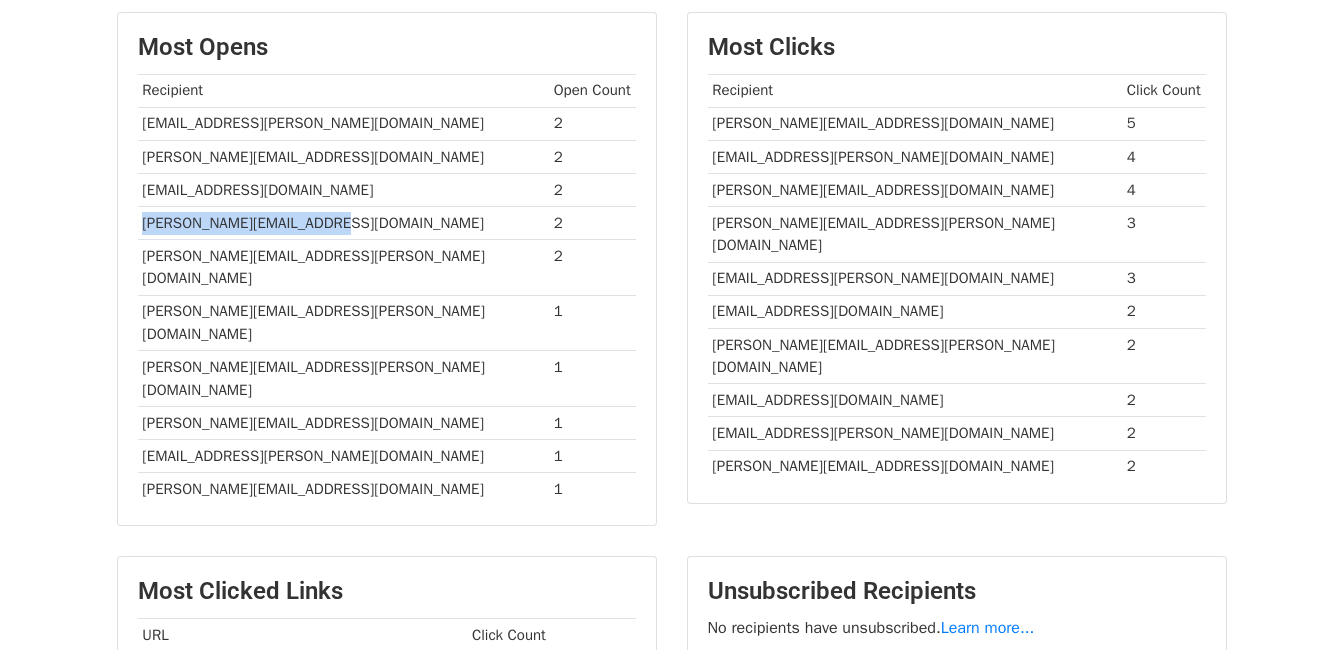 drag, startPoint x: 141, startPoint y: 223, endPoint x: 358, endPoint y: 231, distance: 217.14742 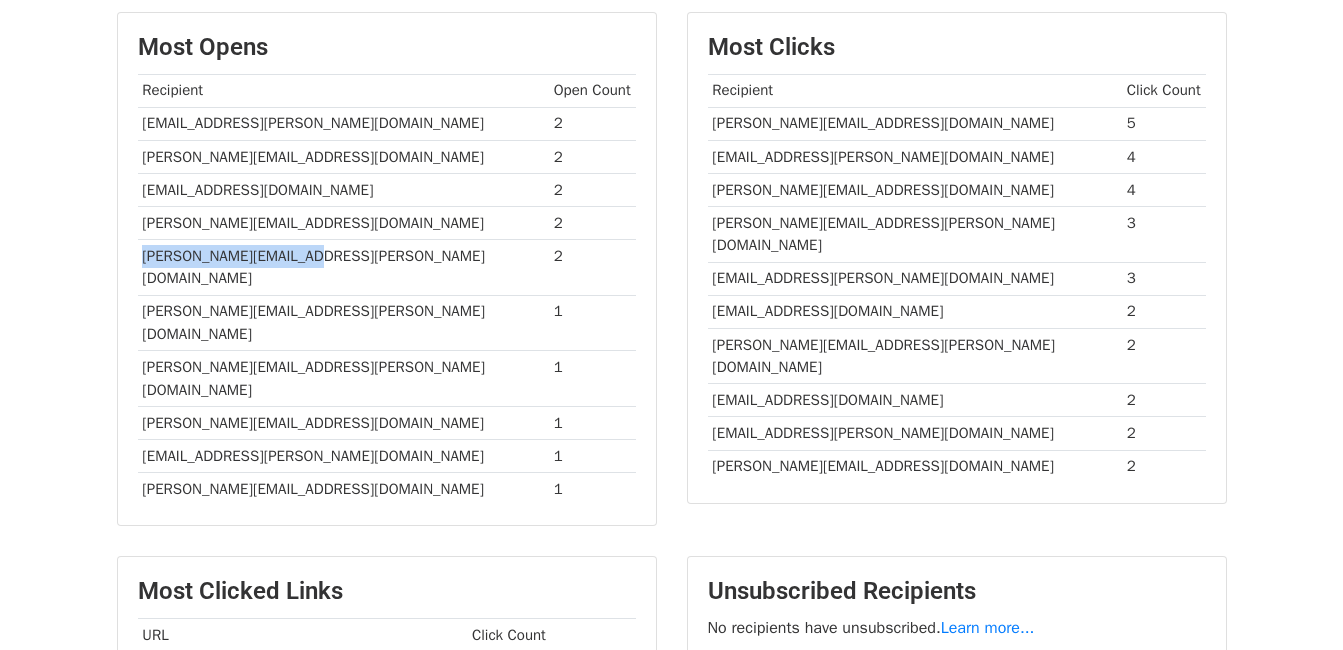drag, startPoint x: 142, startPoint y: 255, endPoint x: 303, endPoint y: 256, distance: 161.00311 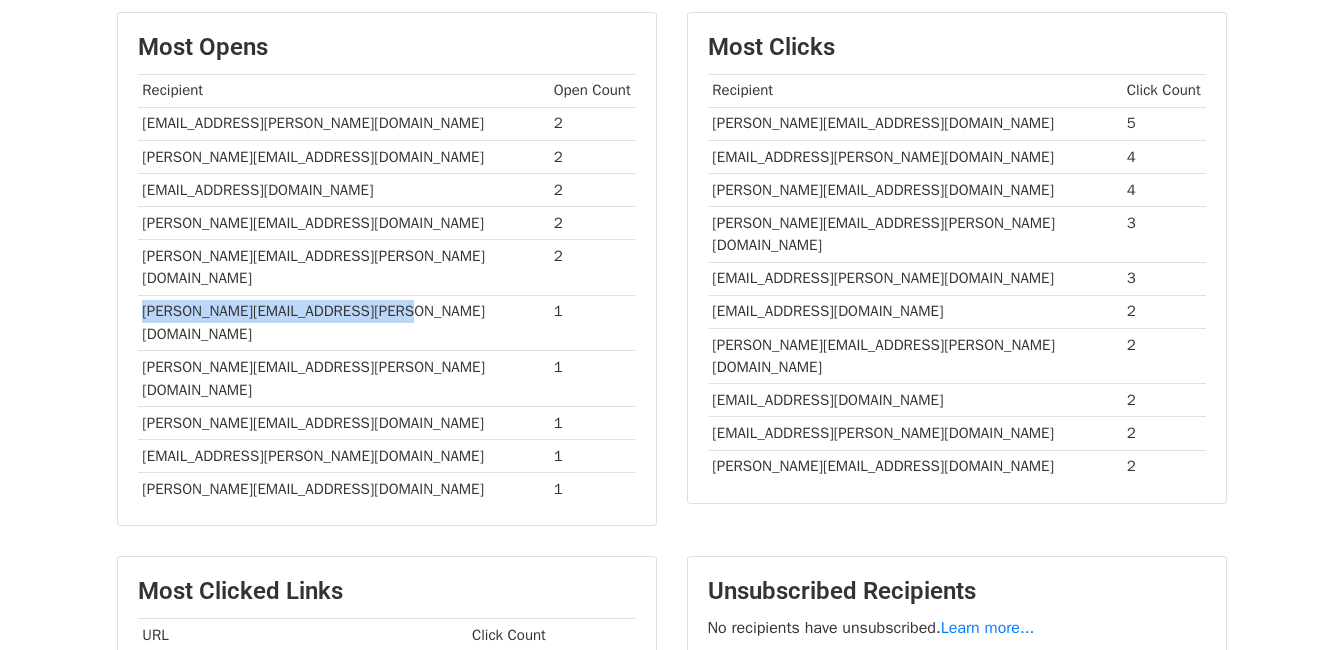 drag, startPoint x: 143, startPoint y: 286, endPoint x: 383, endPoint y: 289, distance: 240.01875 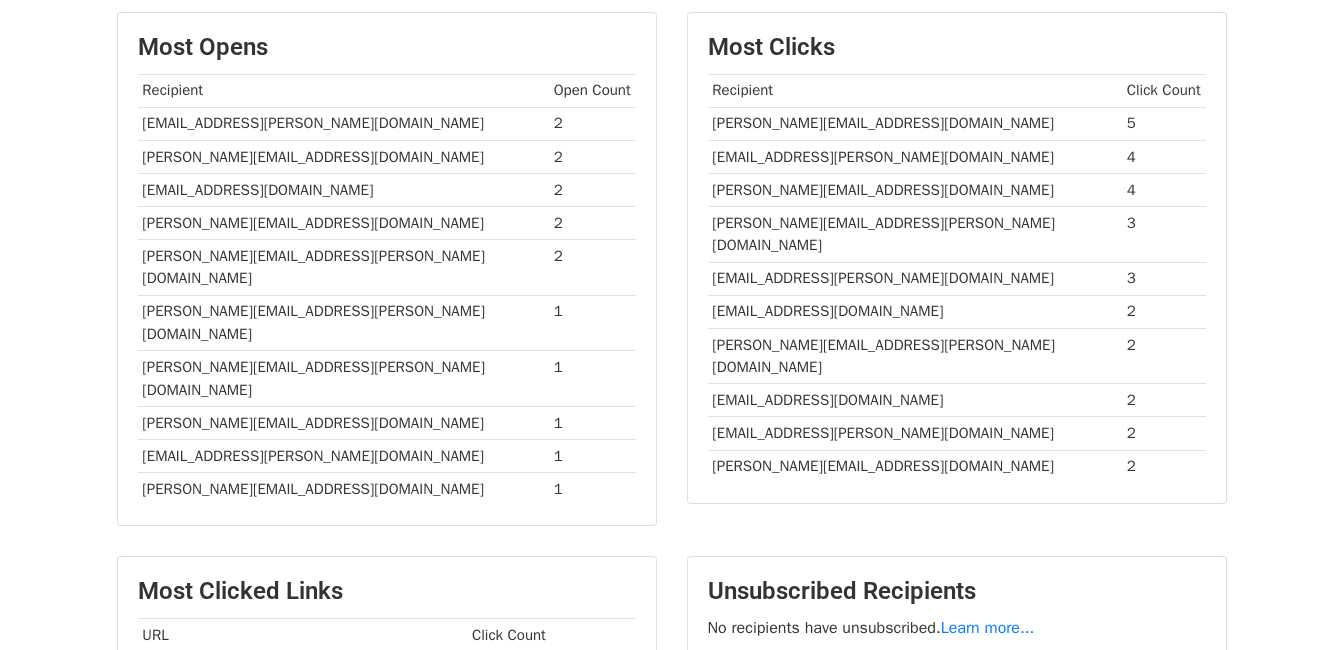 click on "meenal.adesh@usv.in" at bounding box center [343, 379] 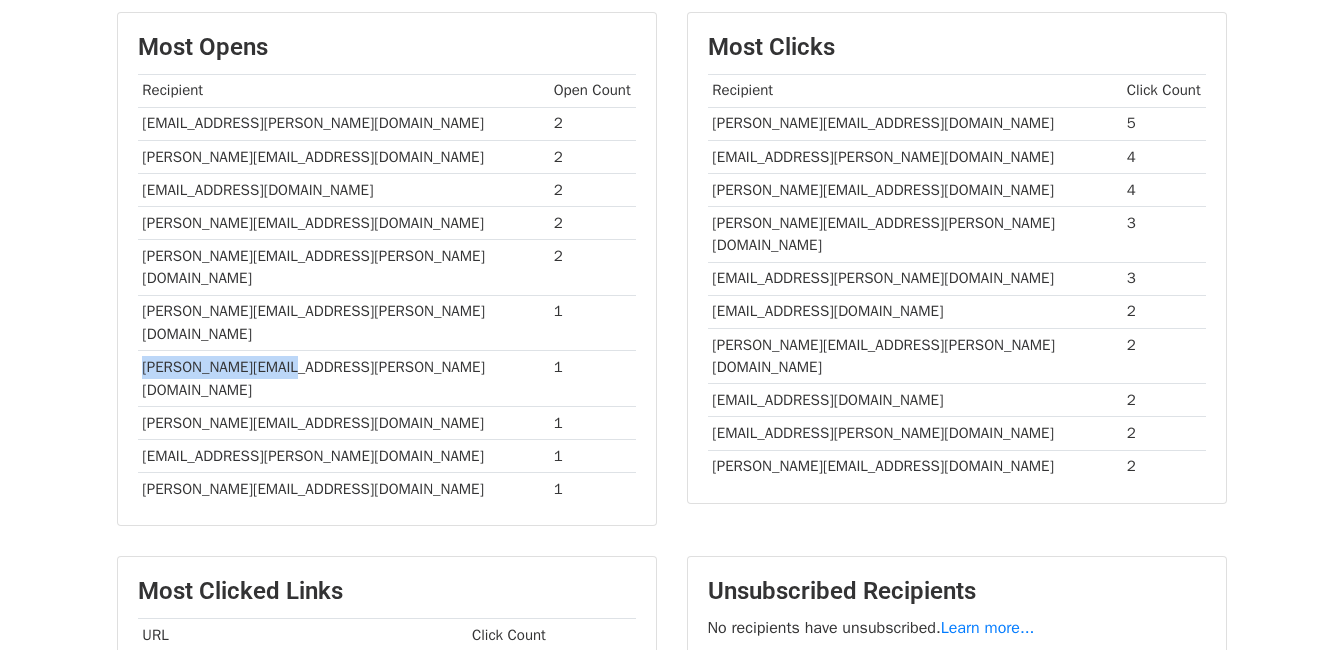 drag, startPoint x: 141, startPoint y: 321, endPoint x: 291, endPoint y: 327, distance: 150.11995 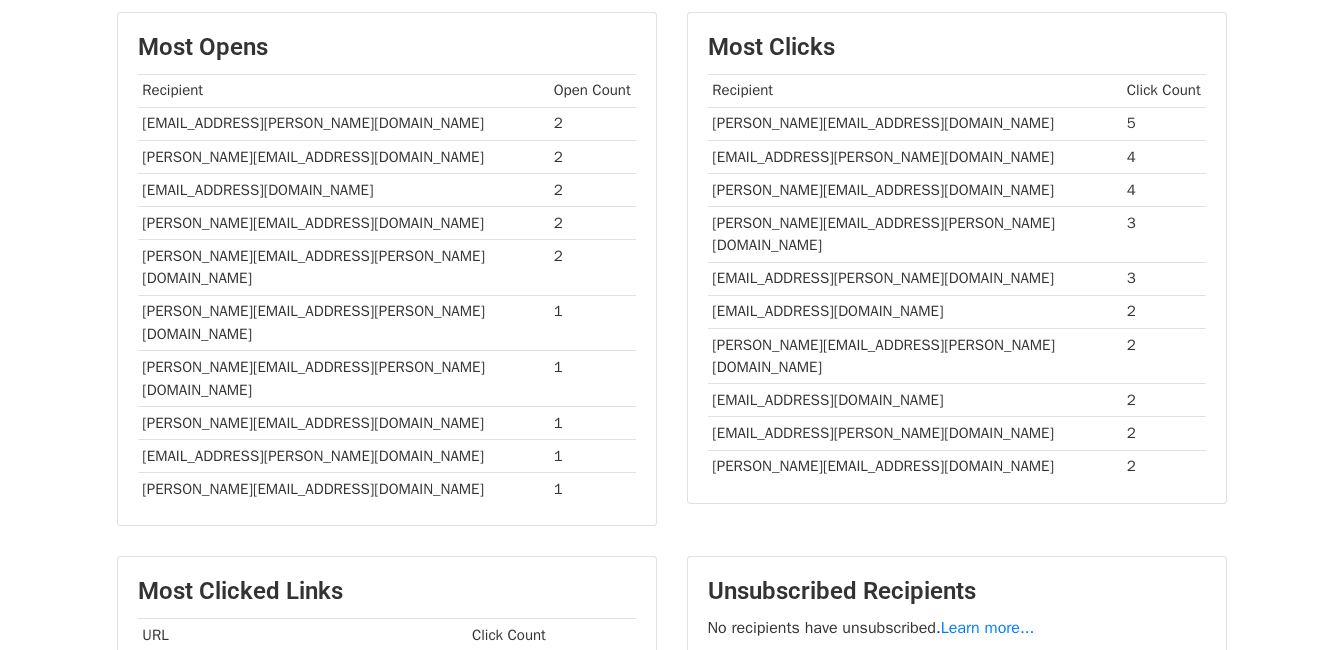 click on "nikhil.morade@cipla.com" at bounding box center [343, 455] 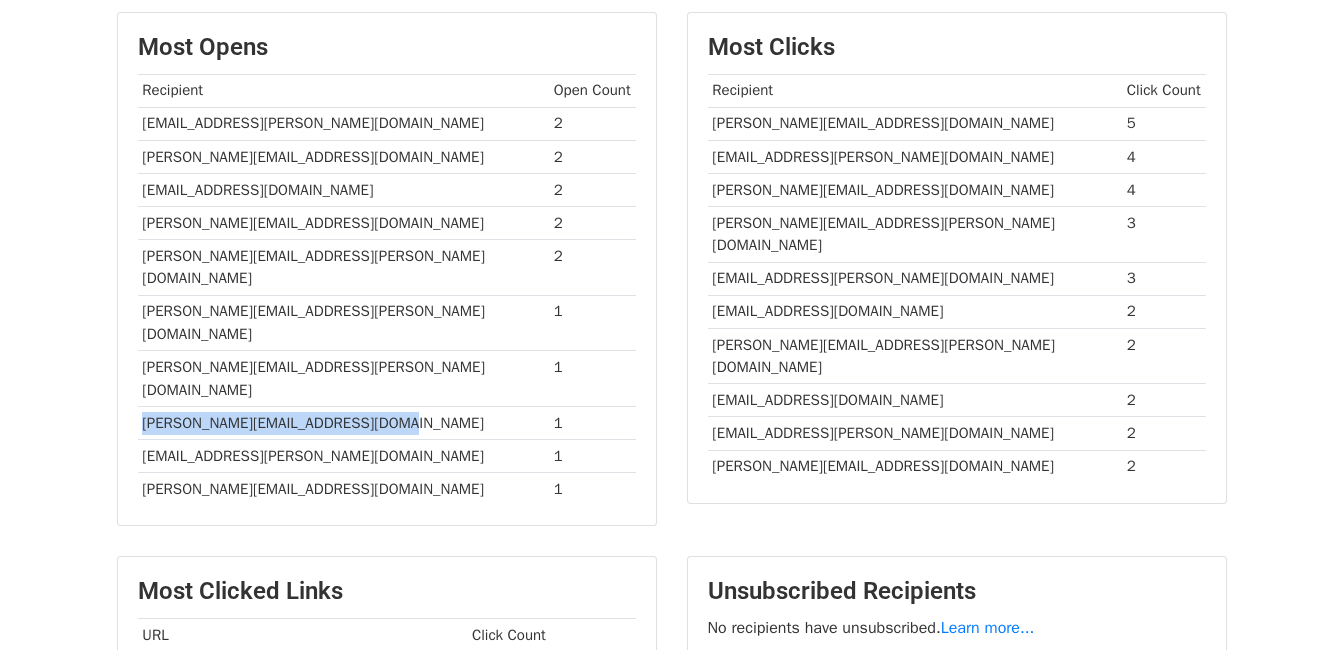 drag, startPoint x: 141, startPoint y: 357, endPoint x: 396, endPoint y: 363, distance: 255.07057 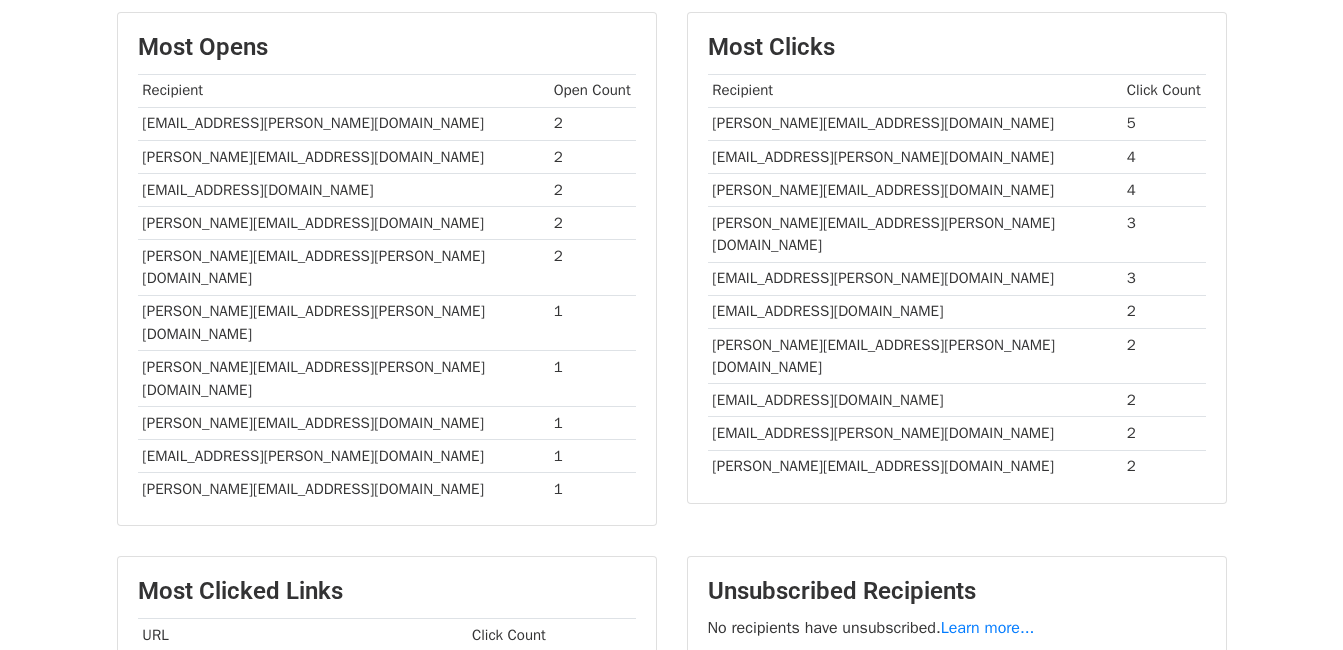 click on "Most Opens
Recipient
Open Count
Shilpa.Khichi@cipla.com
2
Shivaditya.Banerjee@piramal.com
2
dibya.takoe@msnlabs.com
2
Puneet.Rajput@piramal.com
2
vimal.bakshi@cipla.com
2
charudatta.nijasure@acg-world.com
1
meenal.adesh@usv.in
1
ankush.arora@manipalhospitals.com
1
nikhil.morade@cipla.com
1
Prajwal.Kumar@acg-world.com
1" at bounding box center [387, 269] 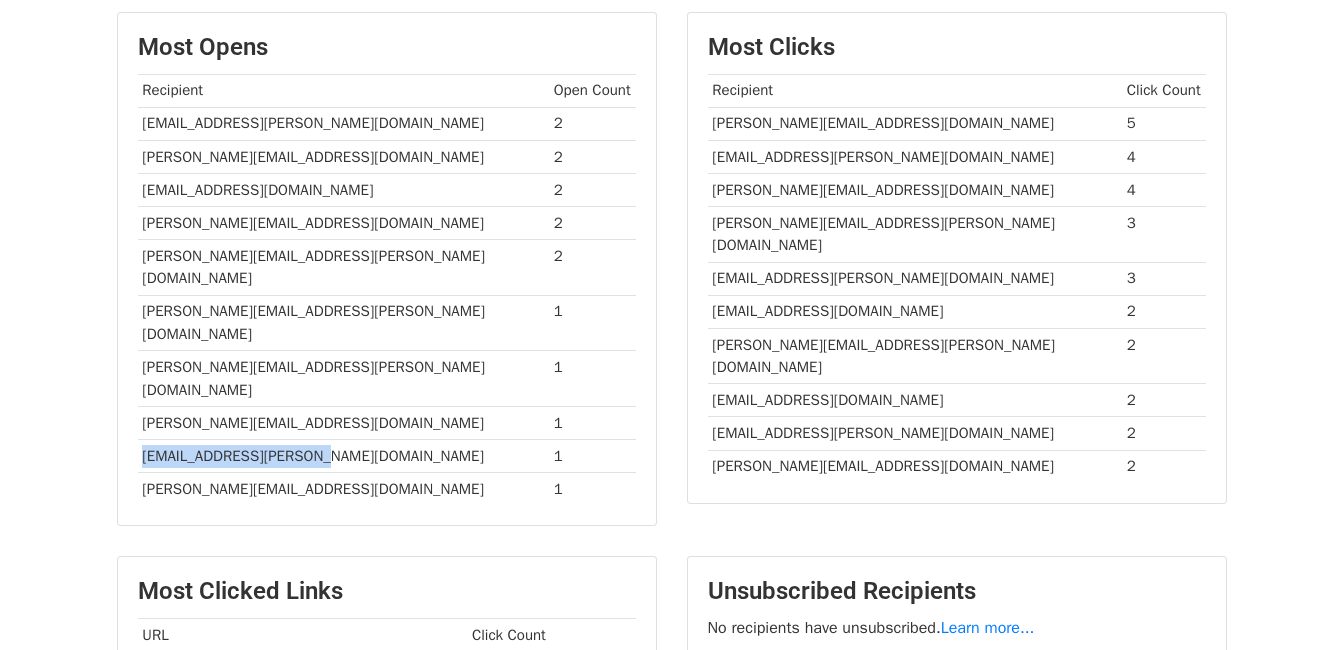 drag, startPoint x: 140, startPoint y: 384, endPoint x: 337, endPoint y: 384, distance: 197 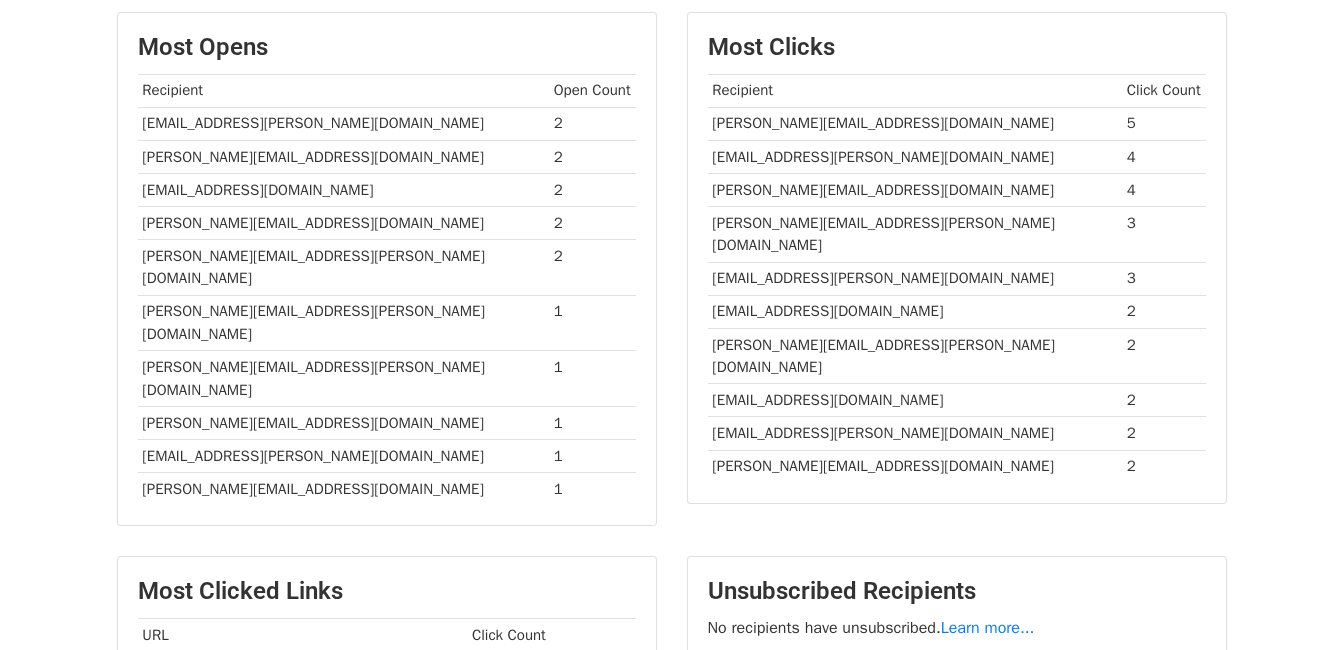 click on "Prajwal.Kumar@acg-world.com" at bounding box center [343, 489] 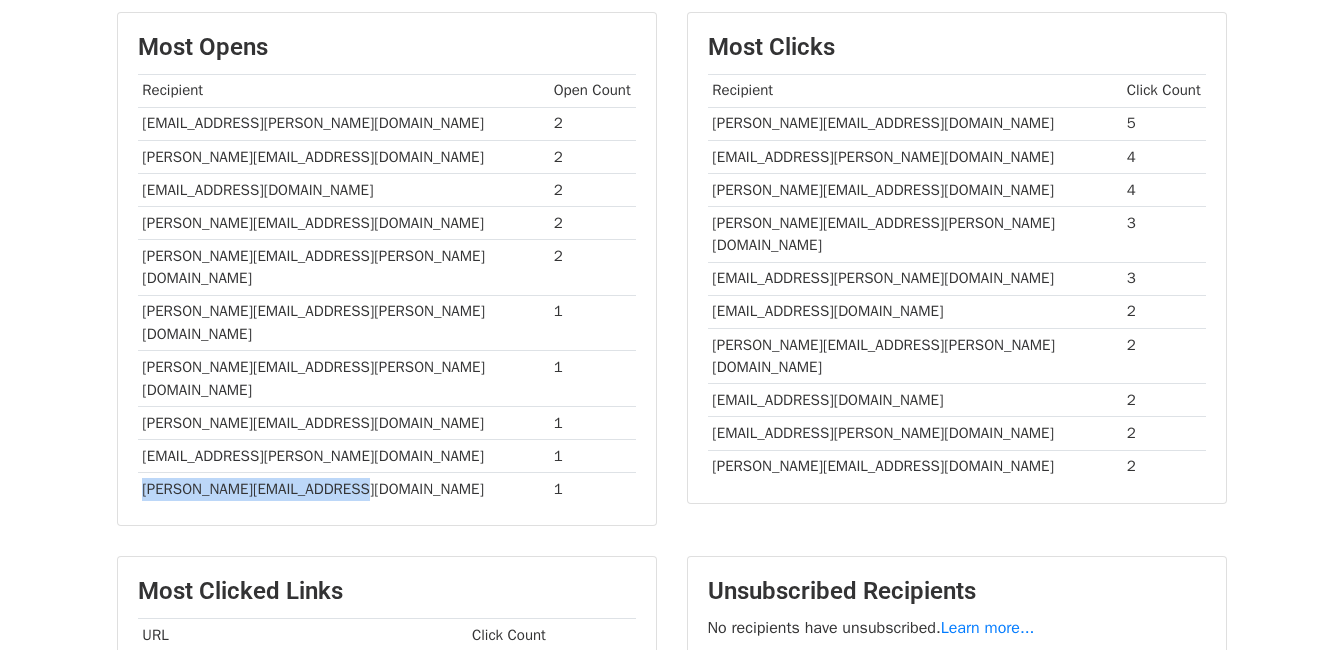 drag, startPoint x: 143, startPoint y: 420, endPoint x: 358, endPoint y: 414, distance: 215.08371 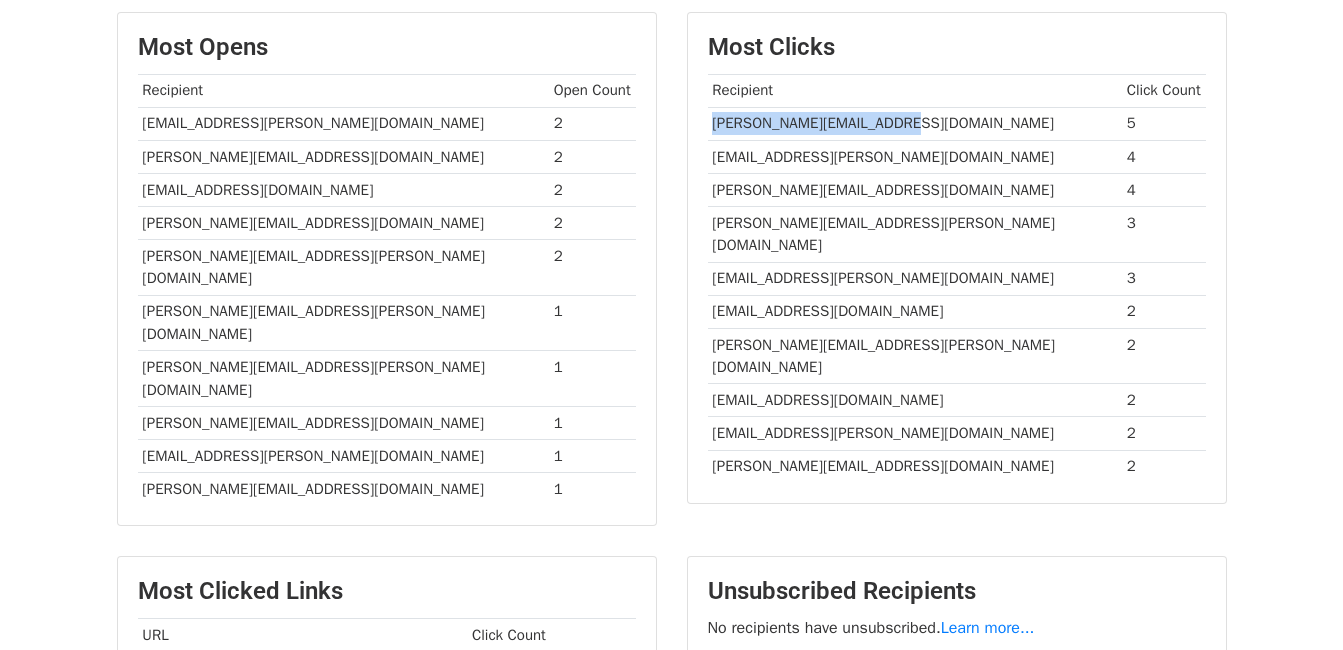 drag, startPoint x: 712, startPoint y: 119, endPoint x: 917, endPoint y: 128, distance: 205.19746 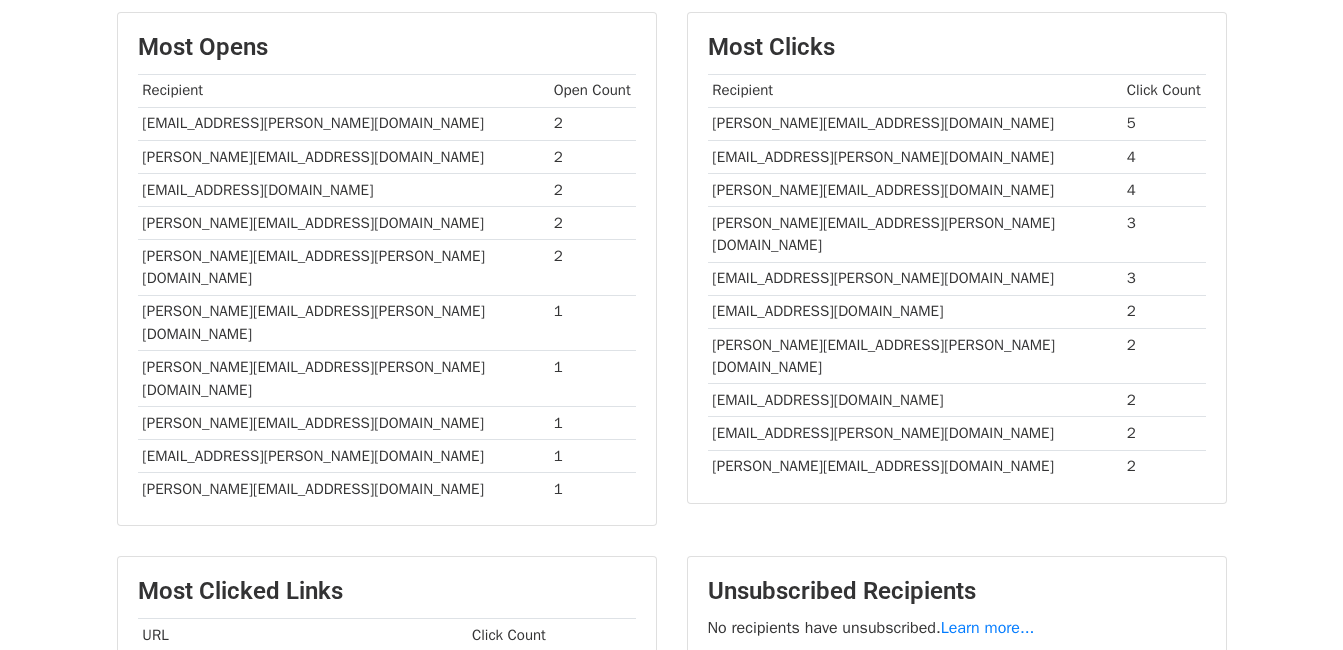 click on "Shilpa.Khichi@cipla.com" at bounding box center (915, 156) 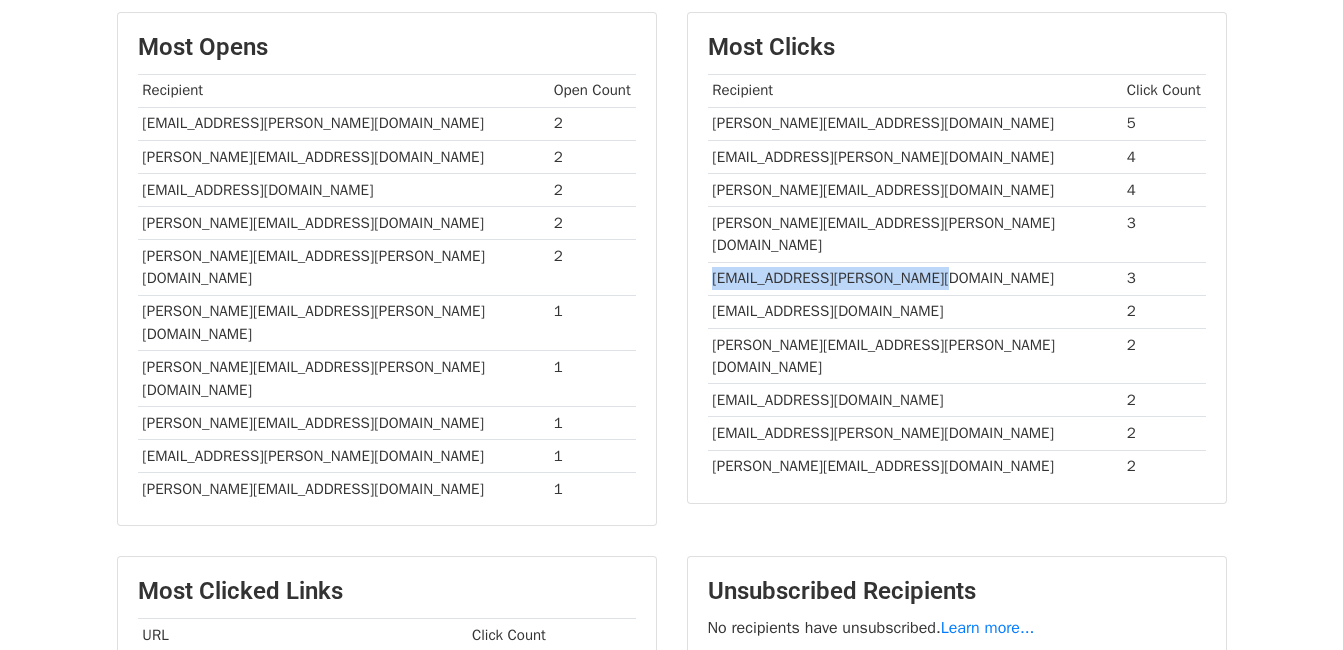 drag, startPoint x: 711, startPoint y: 252, endPoint x: 918, endPoint y: 258, distance: 207.08694 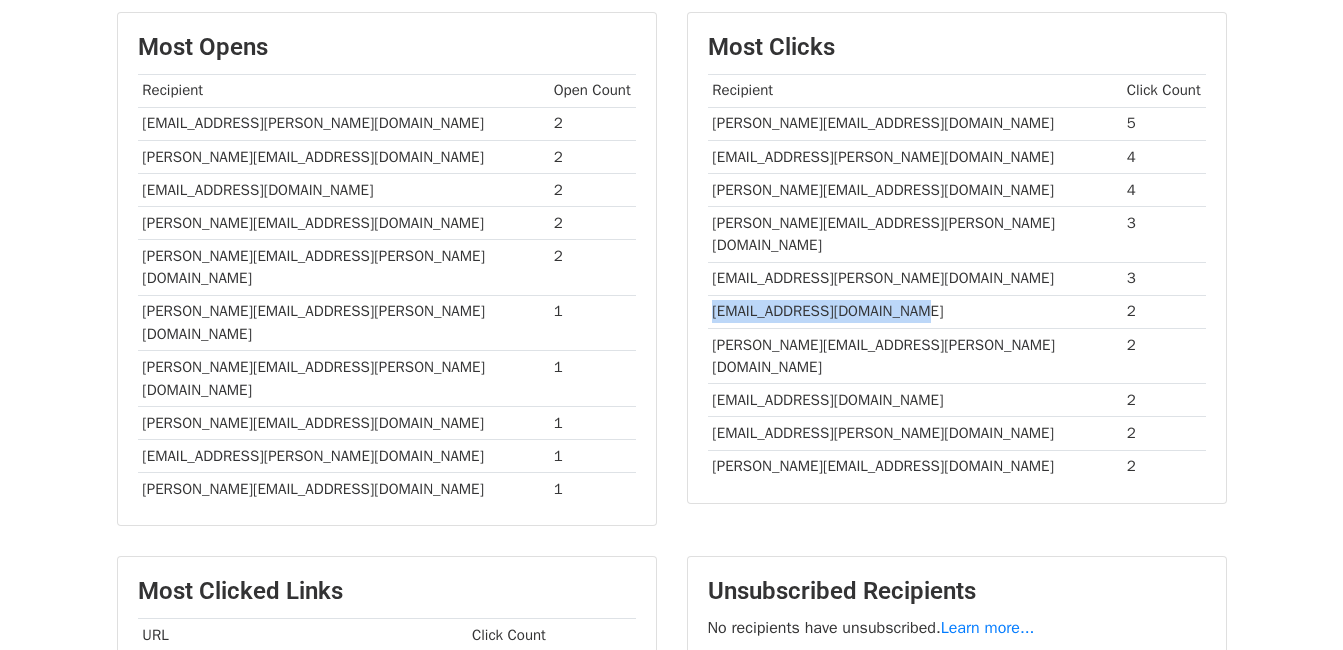 drag, startPoint x: 711, startPoint y: 290, endPoint x: 945, endPoint y: 297, distance: 234.10468 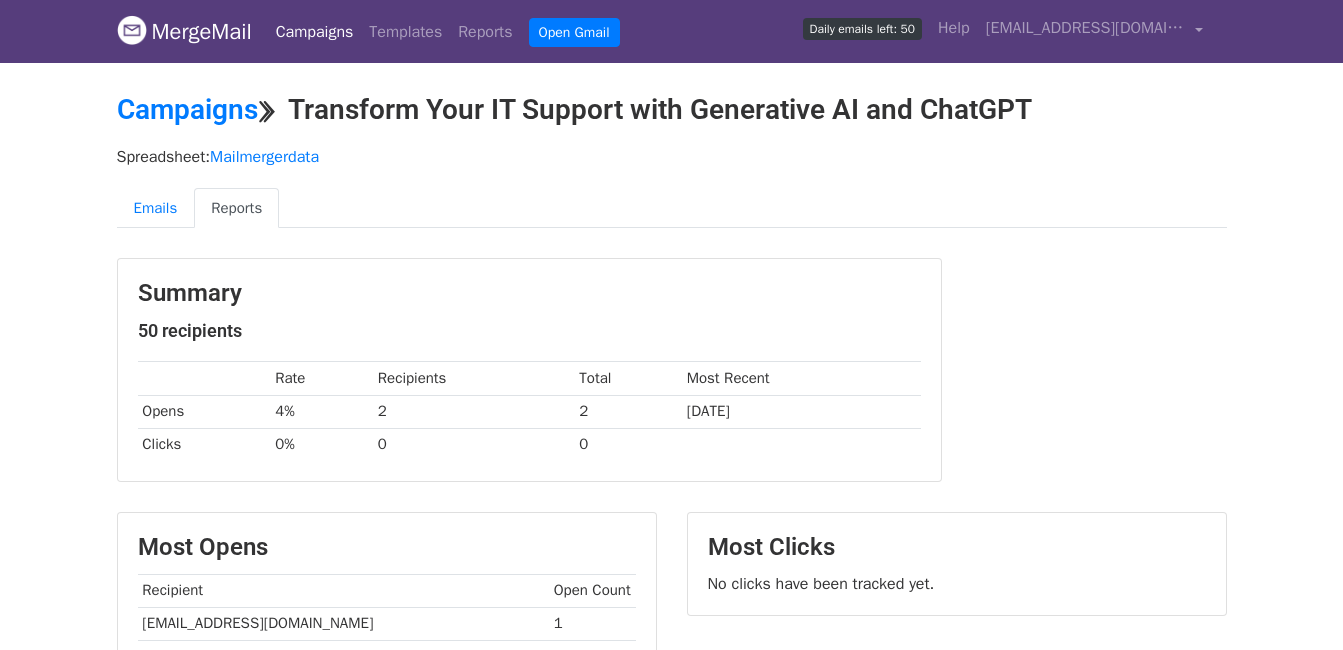 scroll, scrollTop: 0, scrollLeft: 0, axis: both 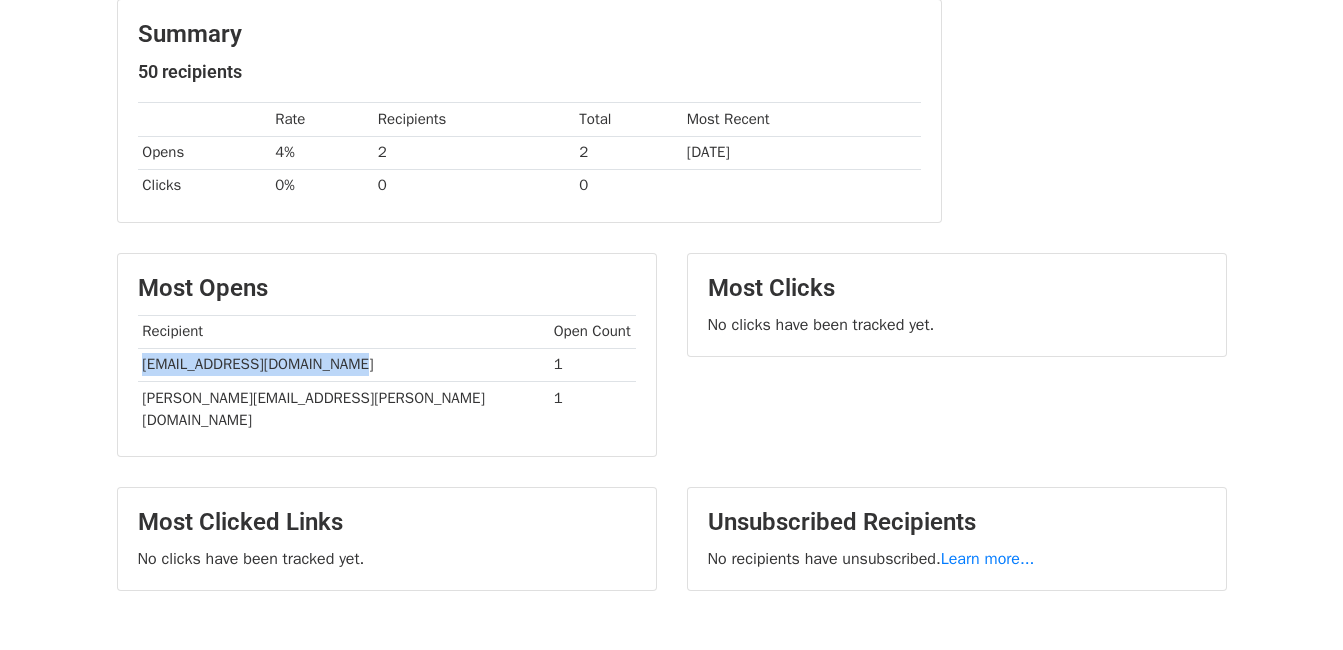drag, startPoint x: 162, startPoint y: 366, endPoint x: 359, endPoint y: 365, distance: 197.00253 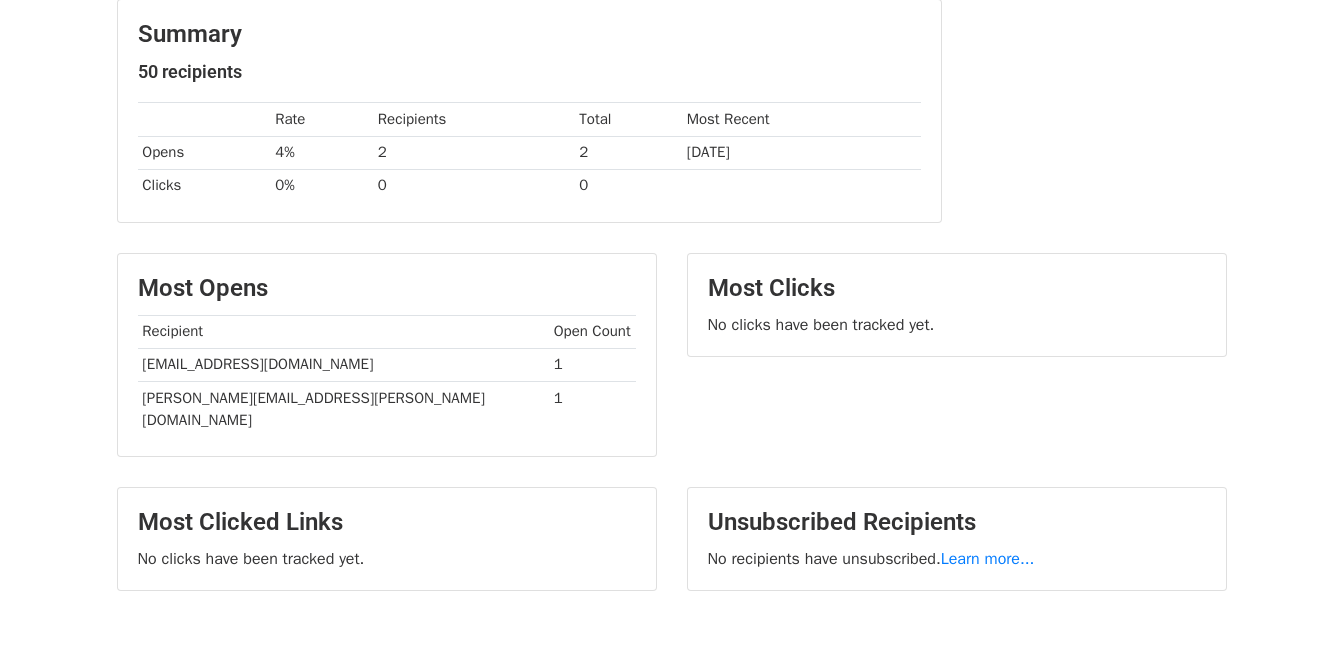 click on "Most Opens
Recipient
Open Count
kmaheshwari@intaspharma.com
1
pratik.joshi@medanta.org
1" at bounding box center [387, 355] 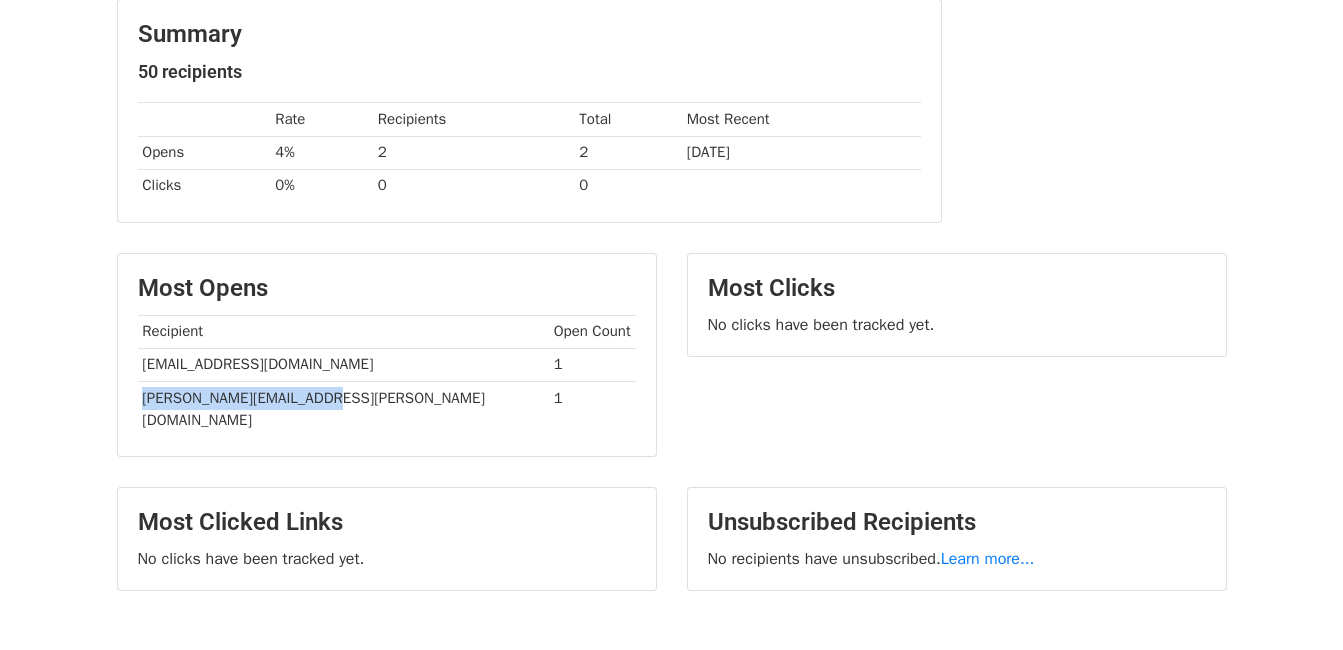 drag, startPoint x: 141, startPoint y: 395, endPoint x: 388, endPoint y: 396, distance: 247.00203 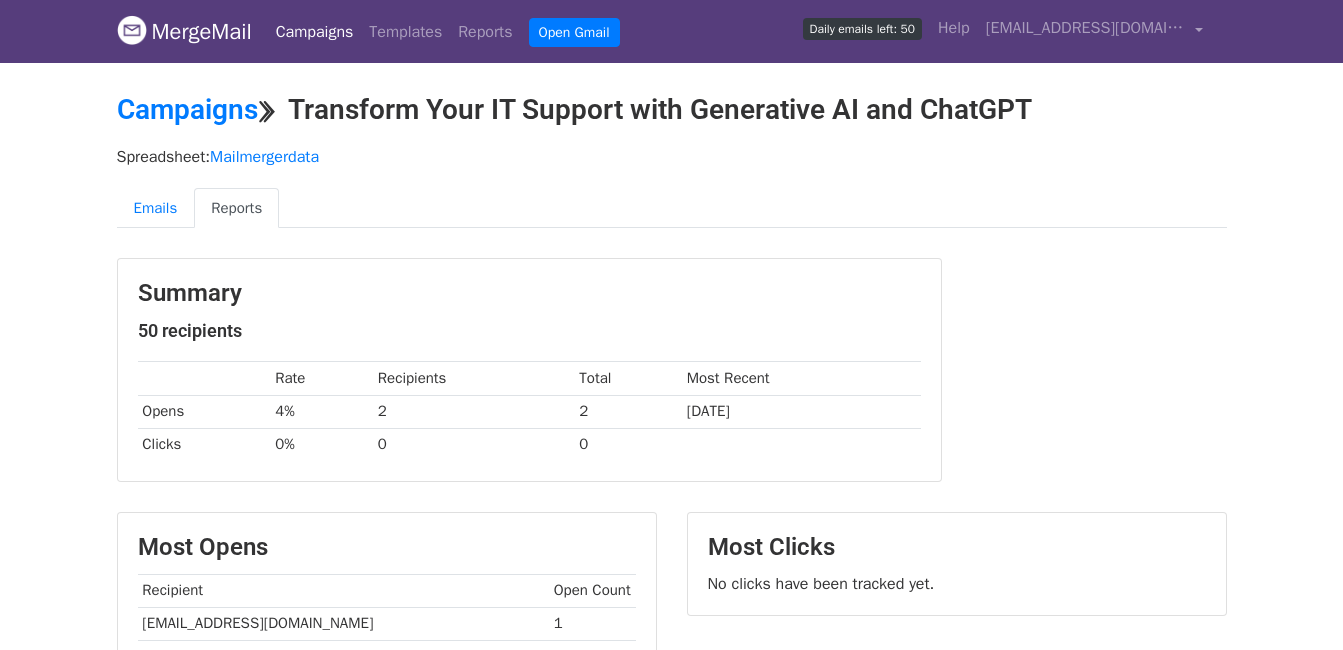 scroll, scrollTop: 200, scrollLeft: 0, axis: vertical 